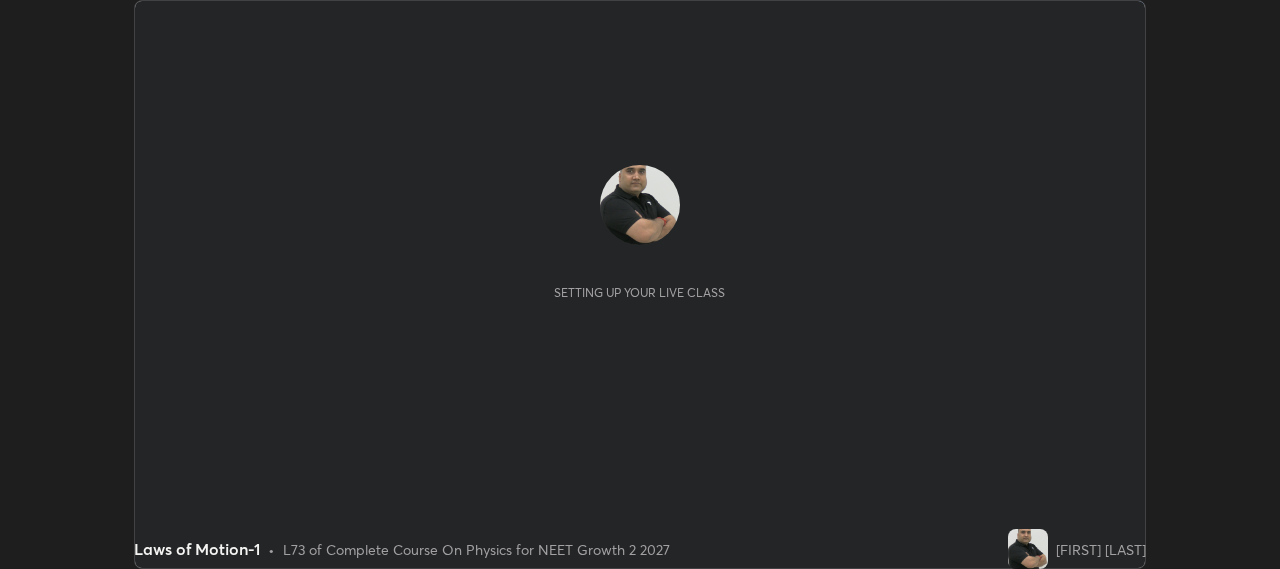 scroll, scrollTop: 0, scrollLeft: 0, axis: both 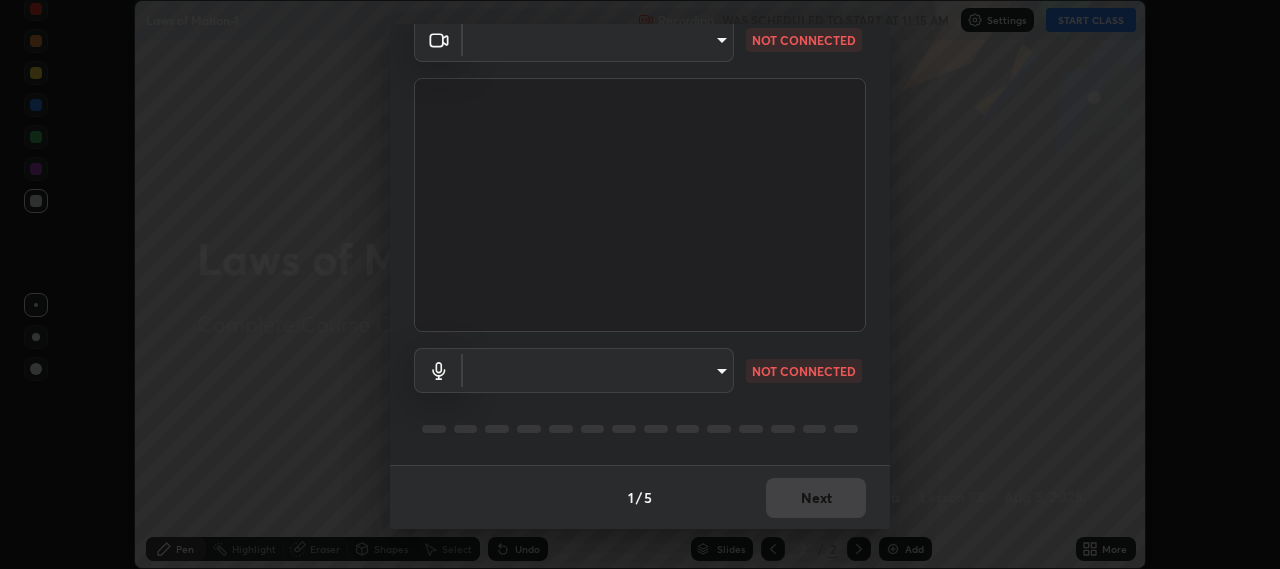 type on "b317e01ce44dabc3be8dd9fbd21c4c94838353ba5ba3926cf423050bf086703d" 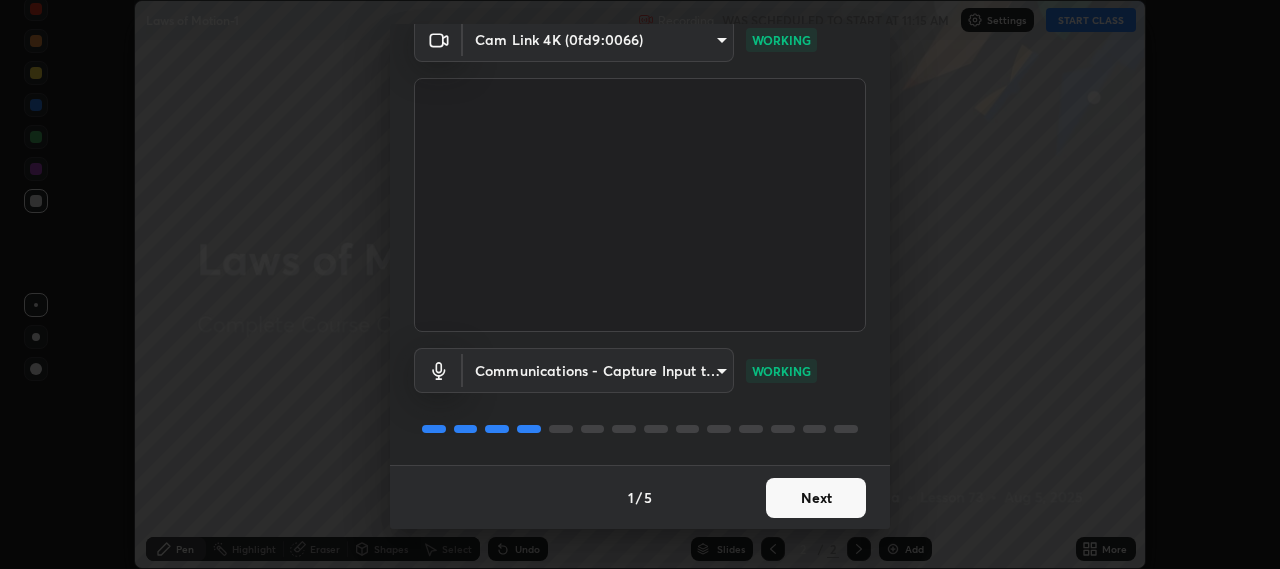 click on "Next" at bounding box center [816, 498] 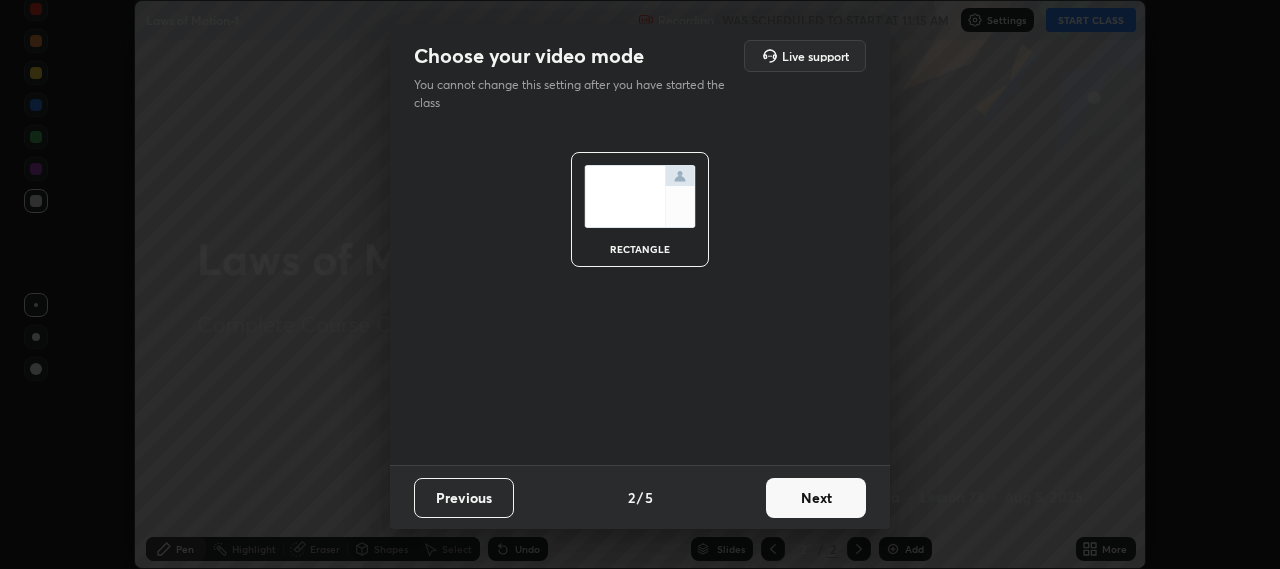 scroll, scrollTop: 0, scrollLeft: 0, axis: both 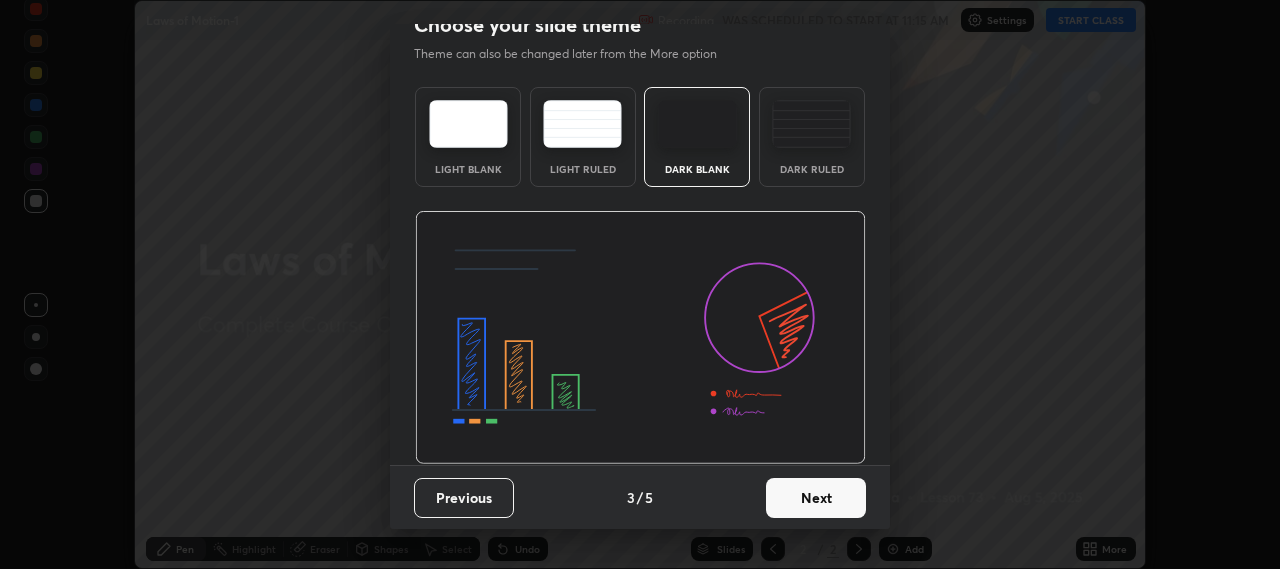click on "Next" at bounding box center [816, 498] 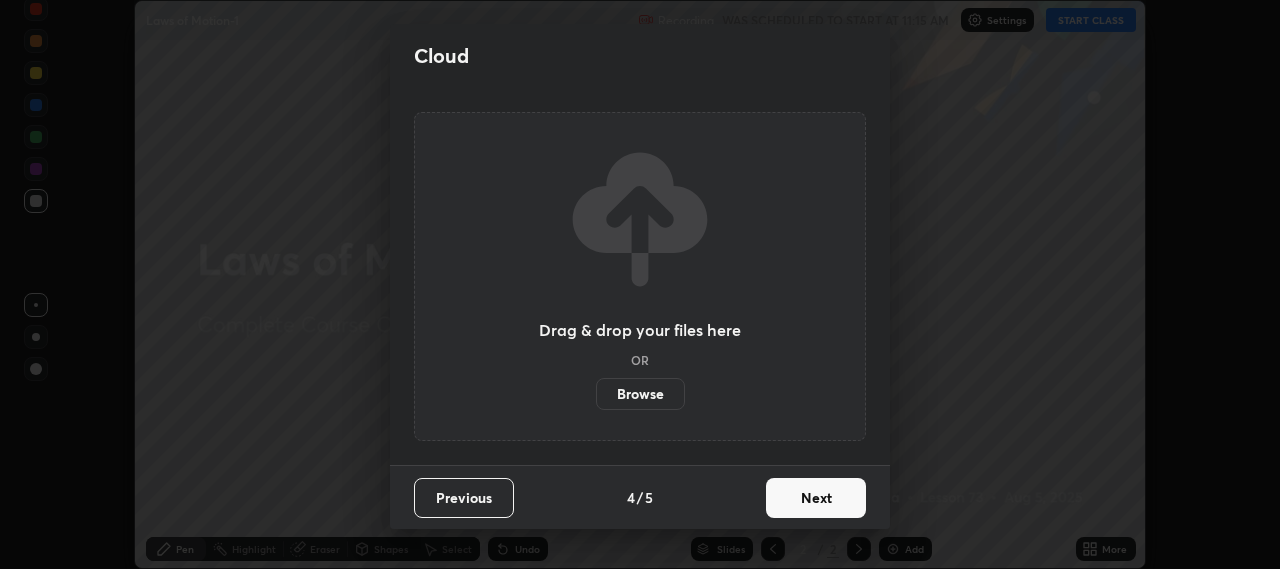 click on "Next" at bounding box center (816, 498) 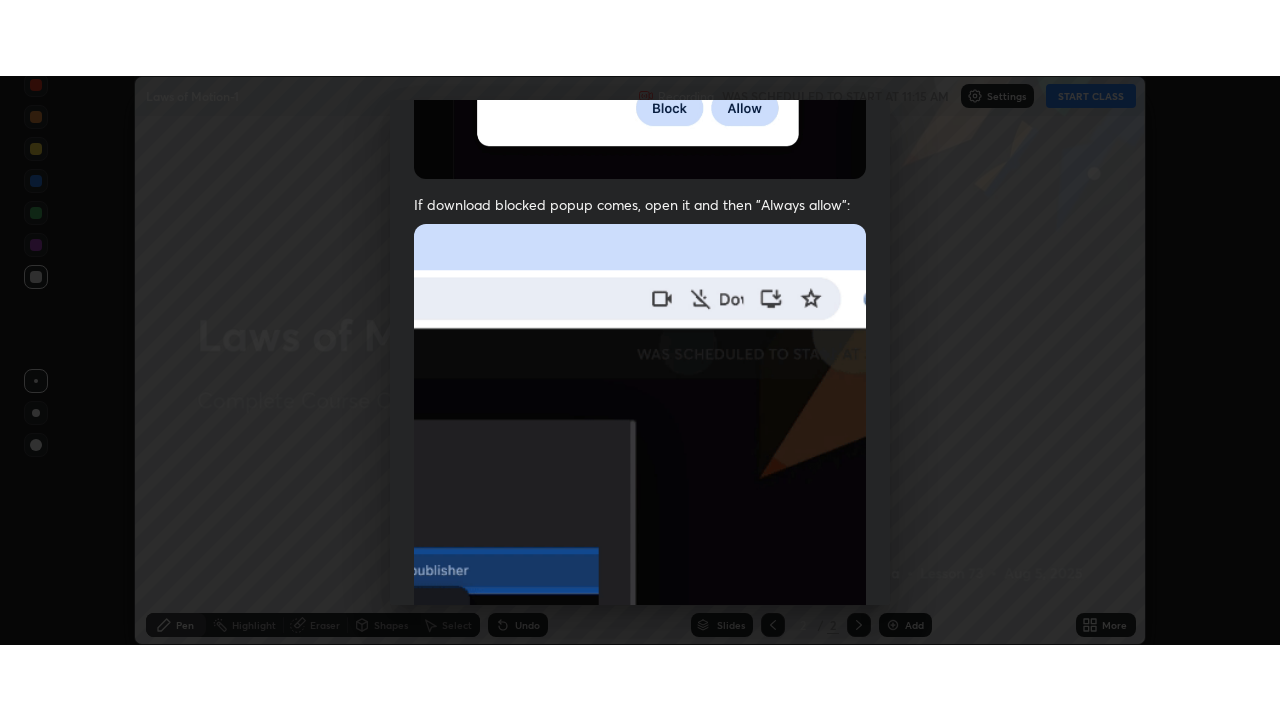 scroll, scrollTop: 495, scrollLeft: 0, axis: vertical 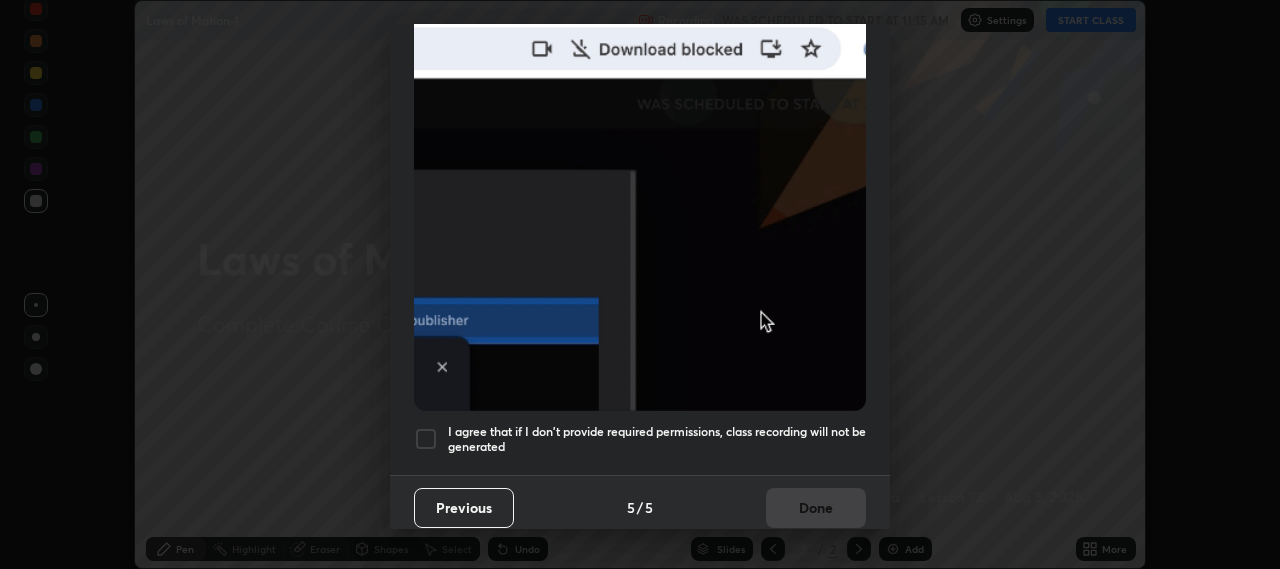 click at bounding box center (426, 439) 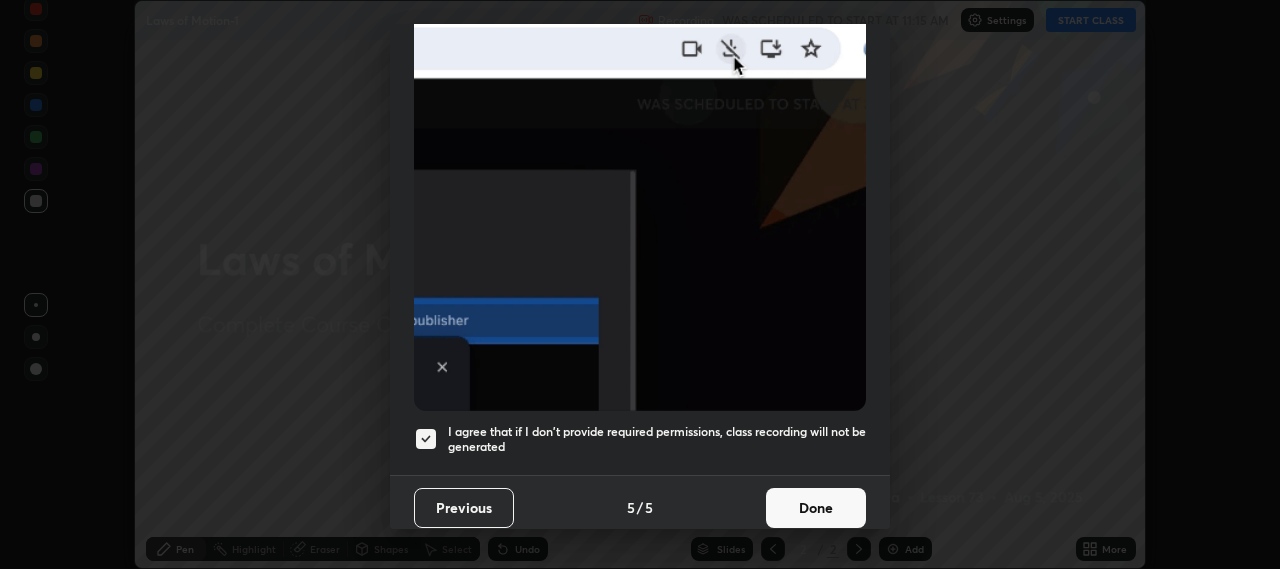 click on "Done" at bounding box center [816, 508] 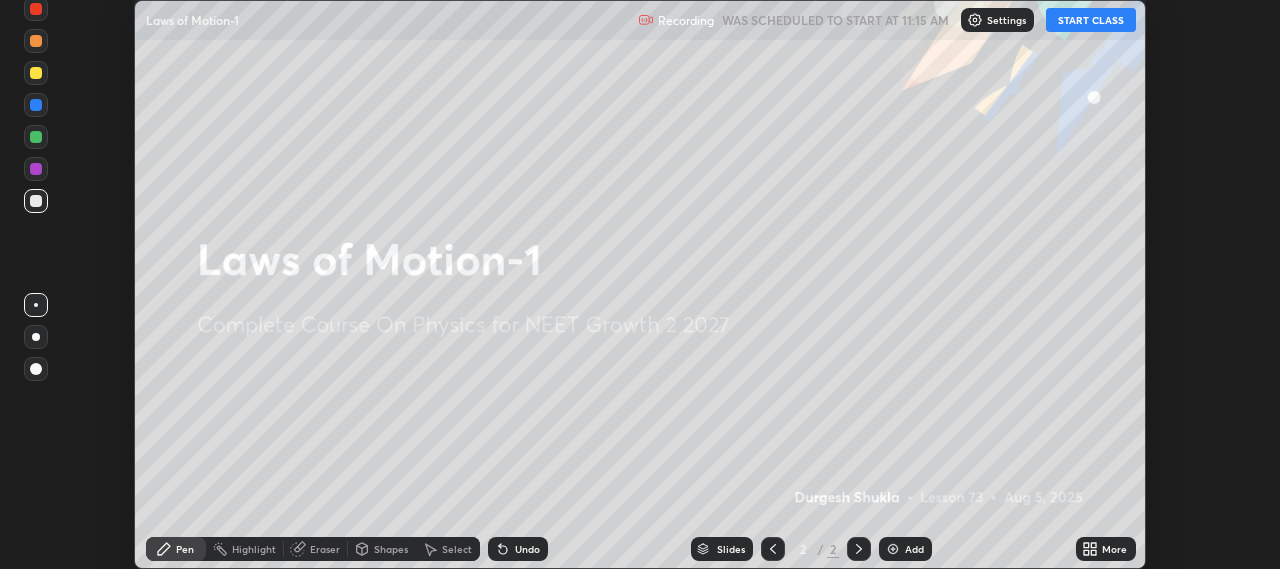 click on "START CLASS" at bounding box center (1091, 20) 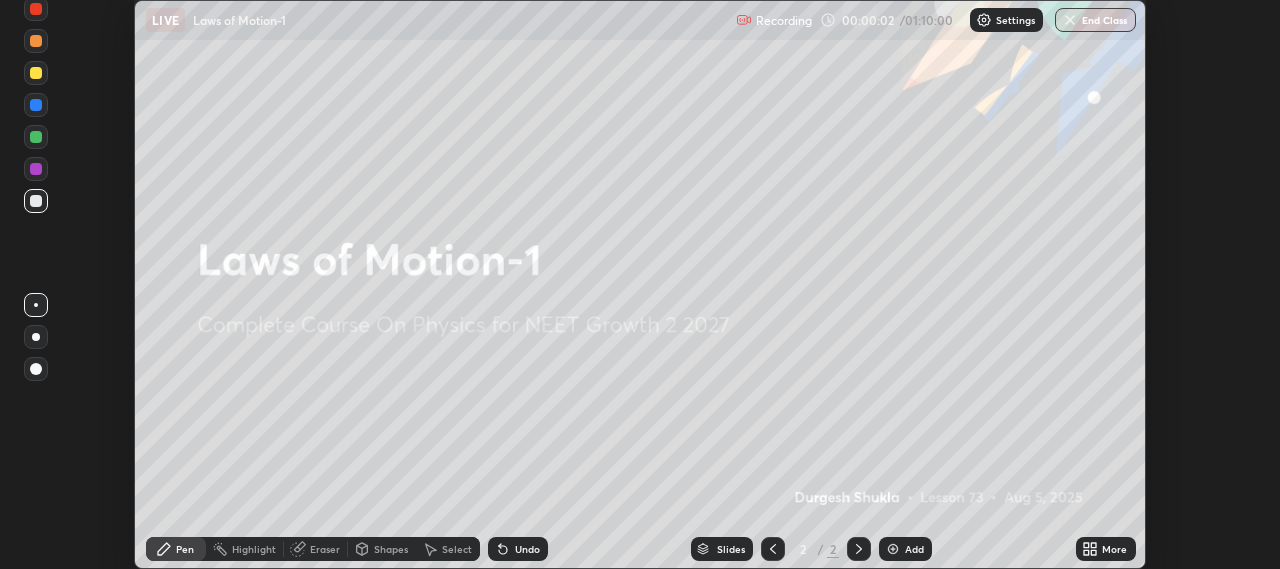 click on "Add" at bounding box center (914, 549) 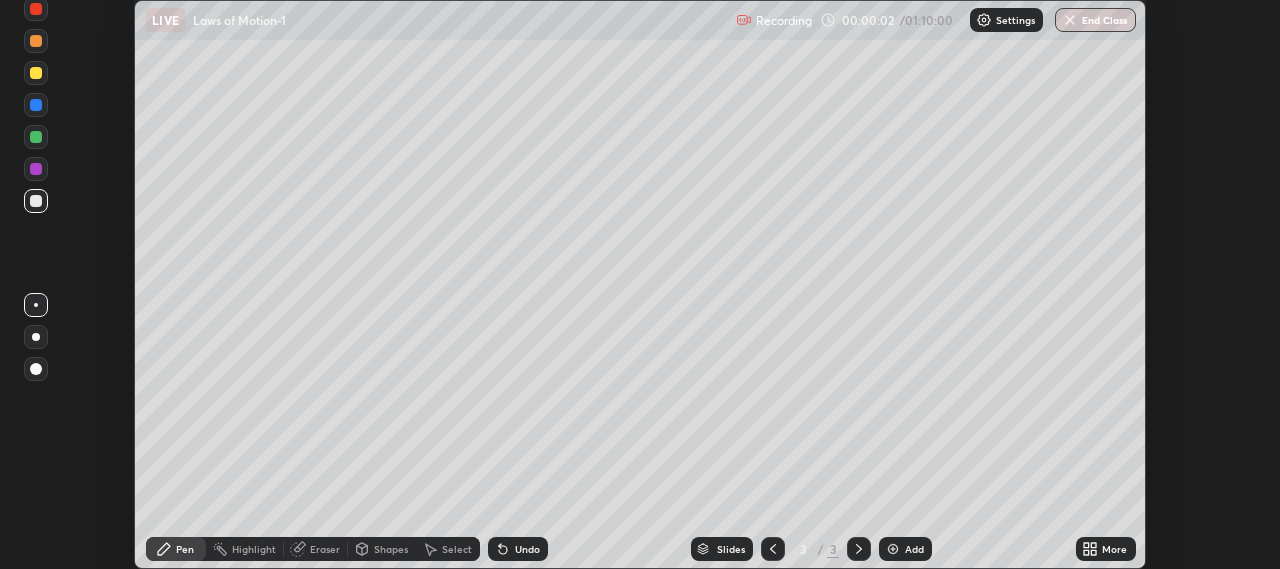 click 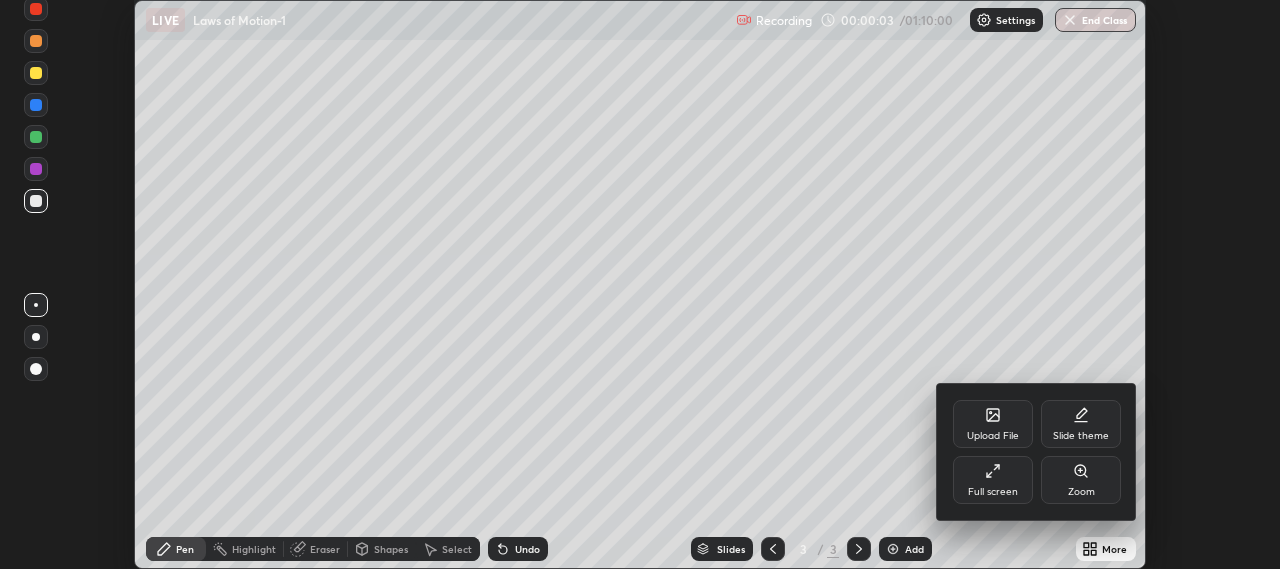 click 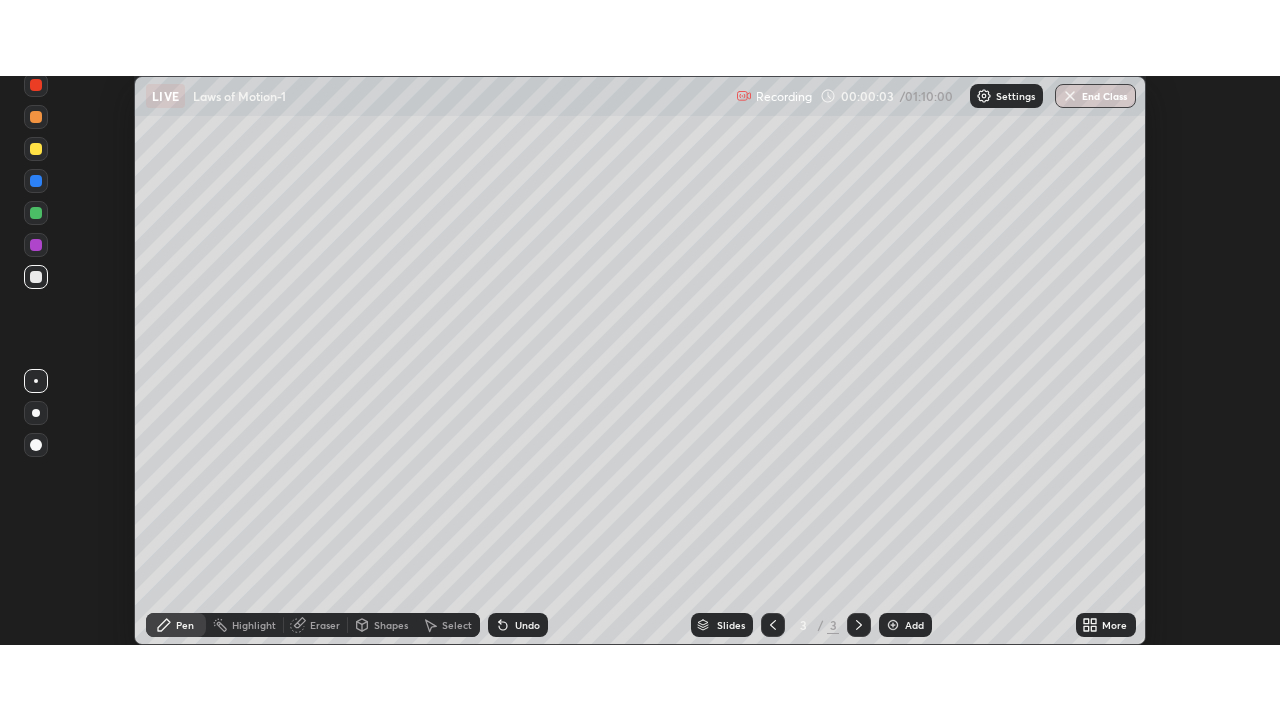 scroll, scrollTop: 99280, scrollLeft: 98720, axis: both 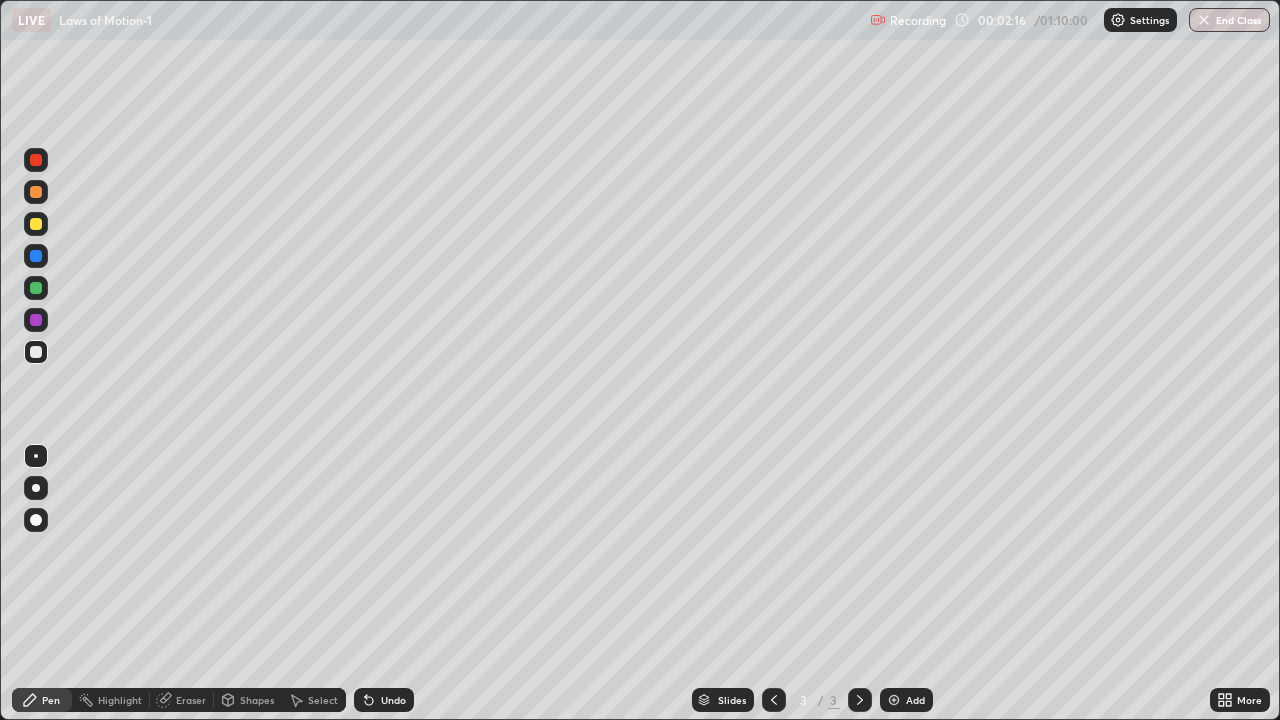 click on "Shapes" at bounding box center [257, 700] 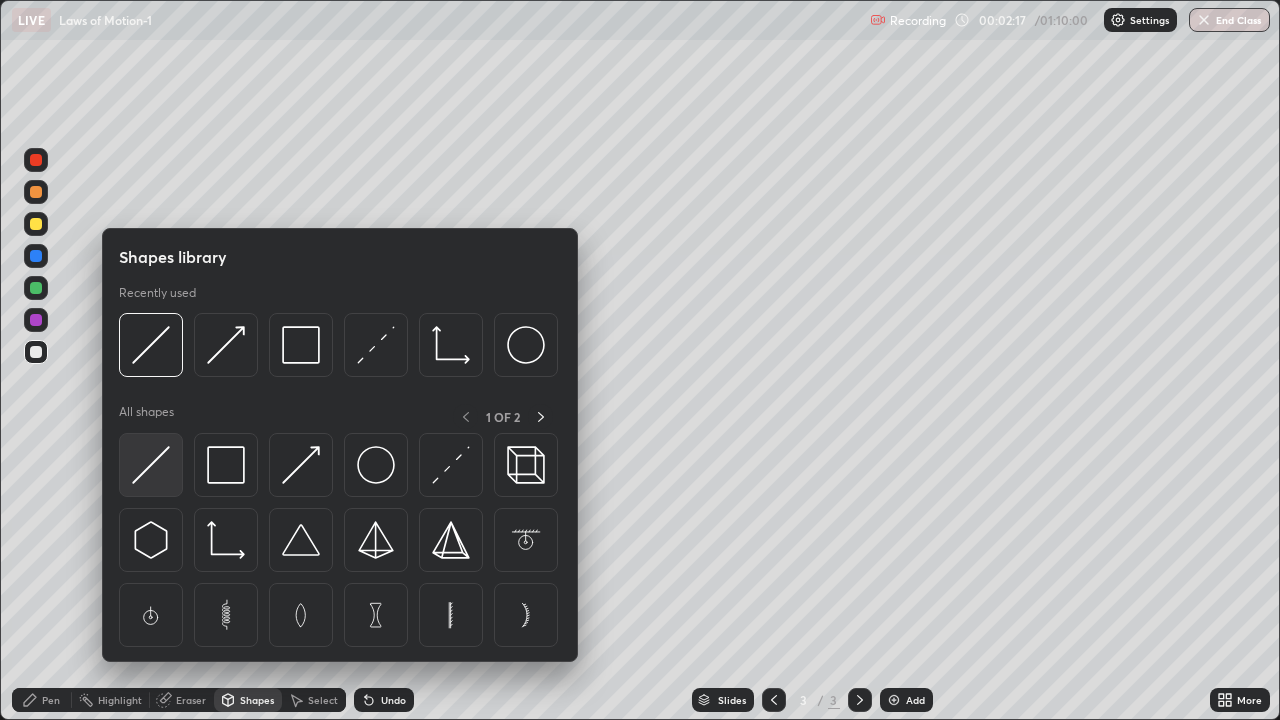 click at bounding box center (151, 465) 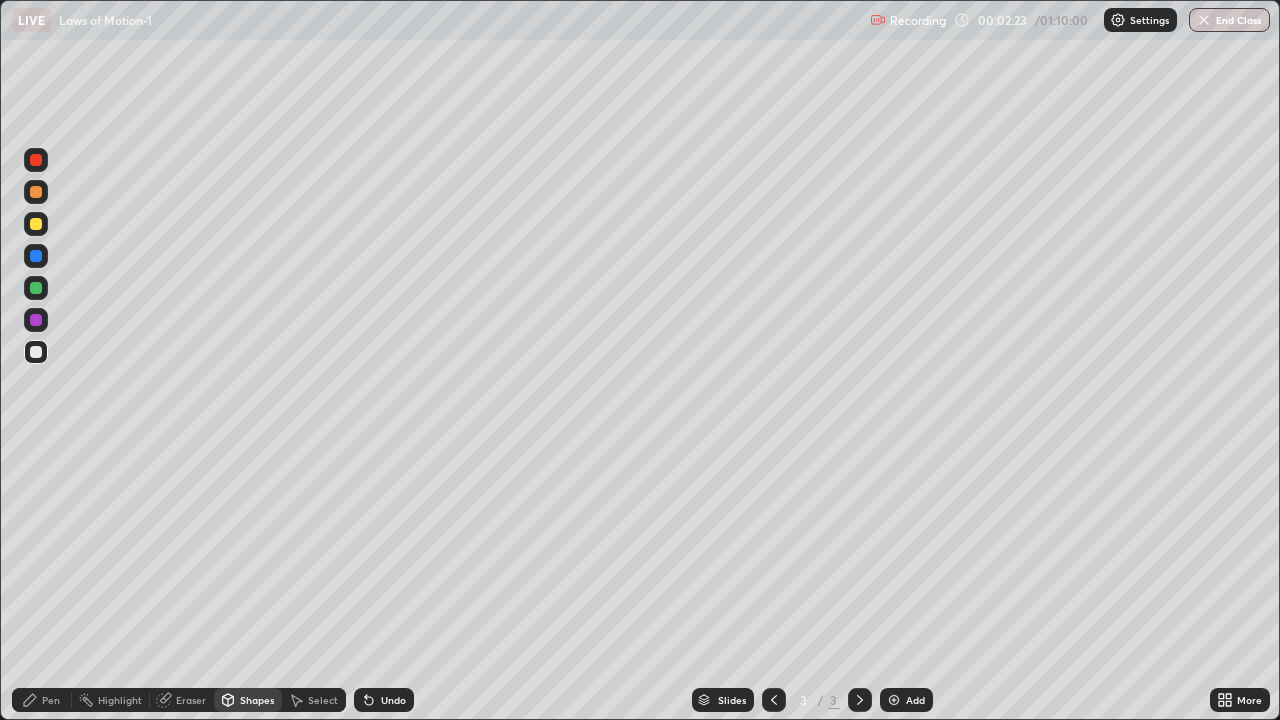 click on "Pen" at bounding box center (51, 700) 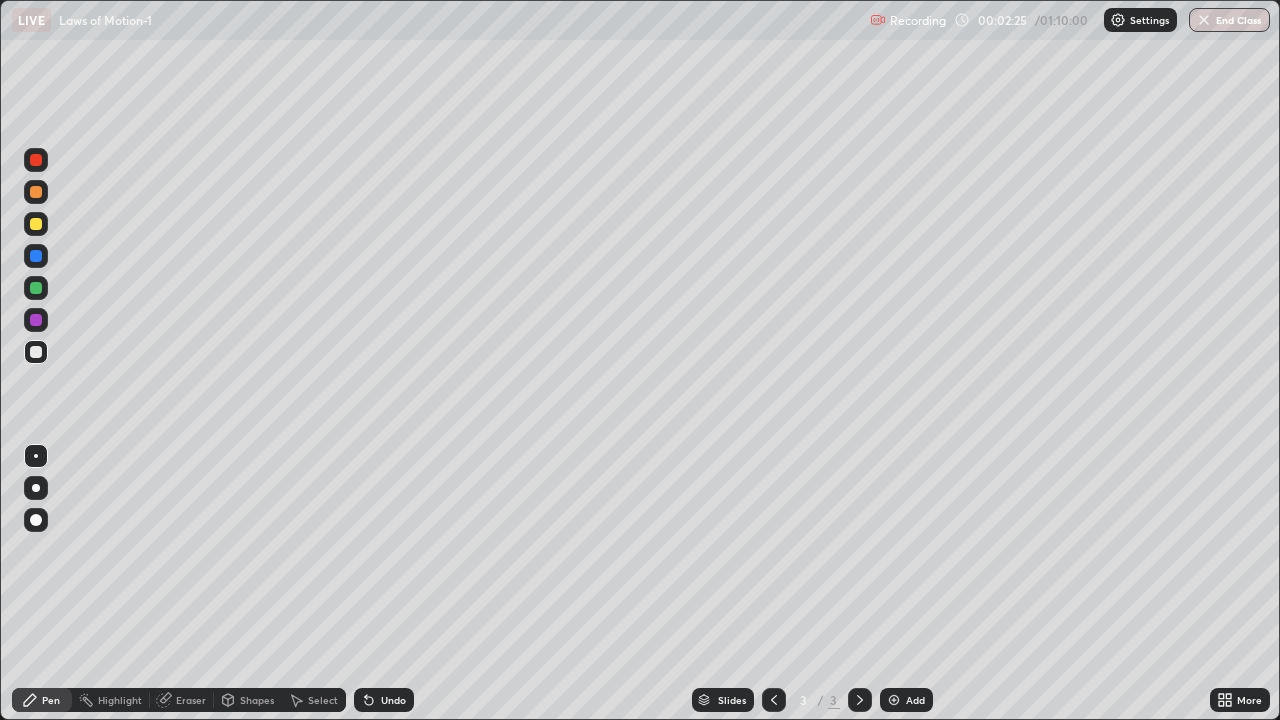 click on "Shapes" at bounding box center (257, 700) 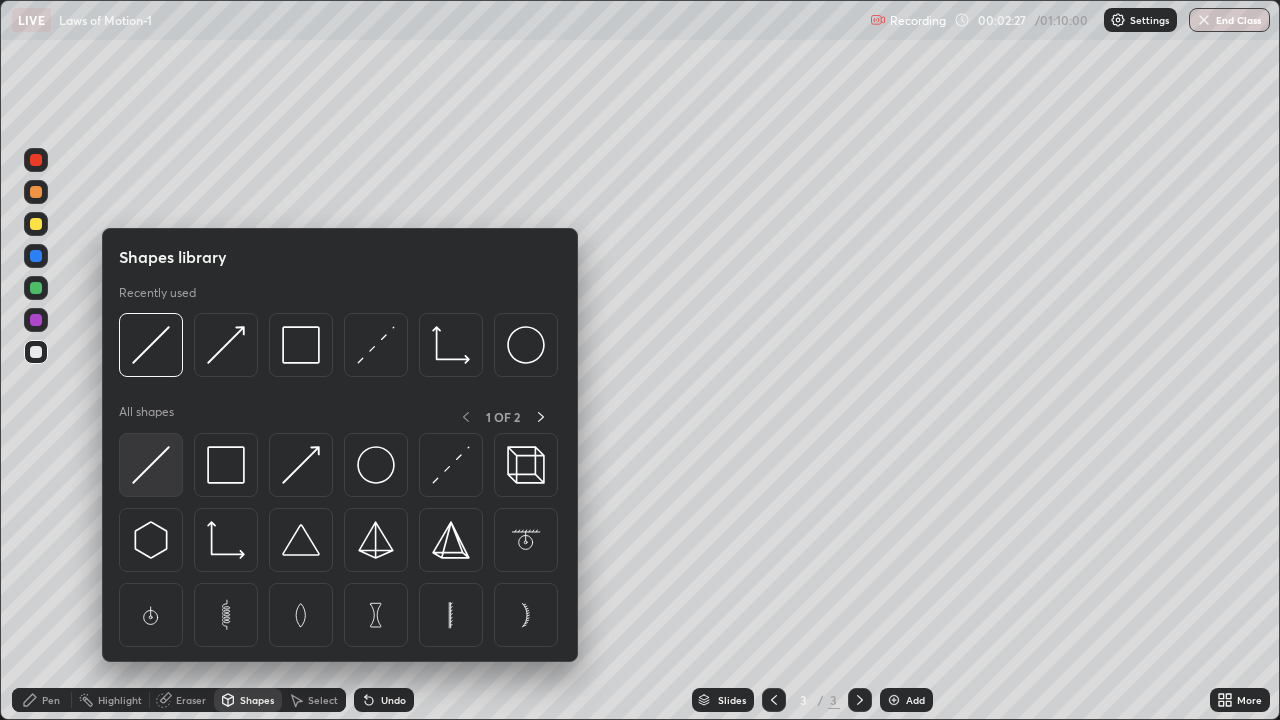click at bounding box center (151, 465) 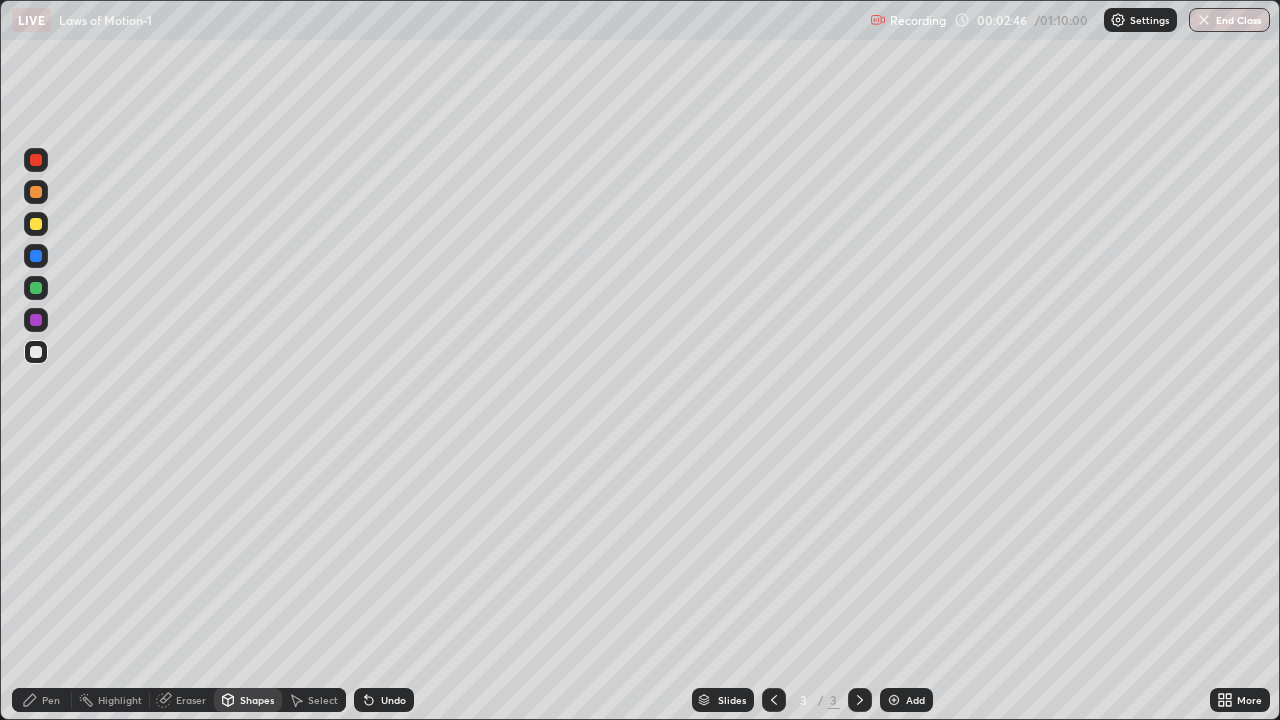 click on "Shapes" at bounding box center [257, 700] 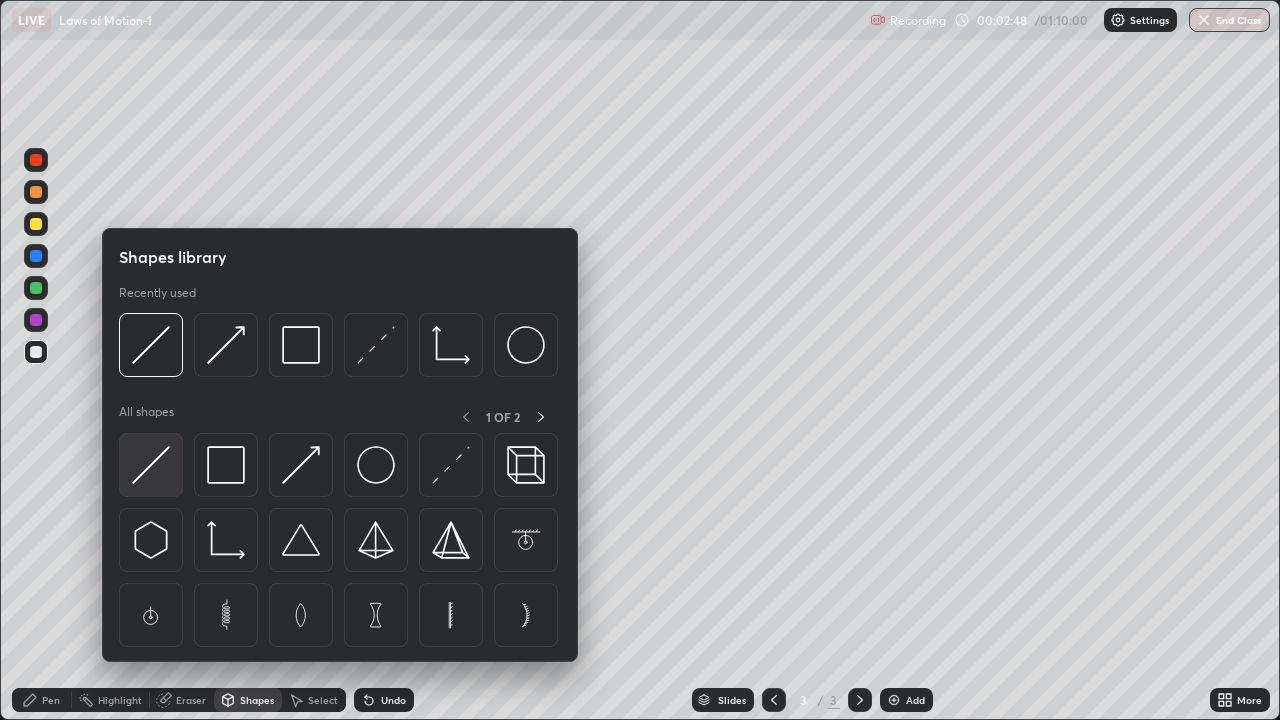 click at bounding box center [151, 465] 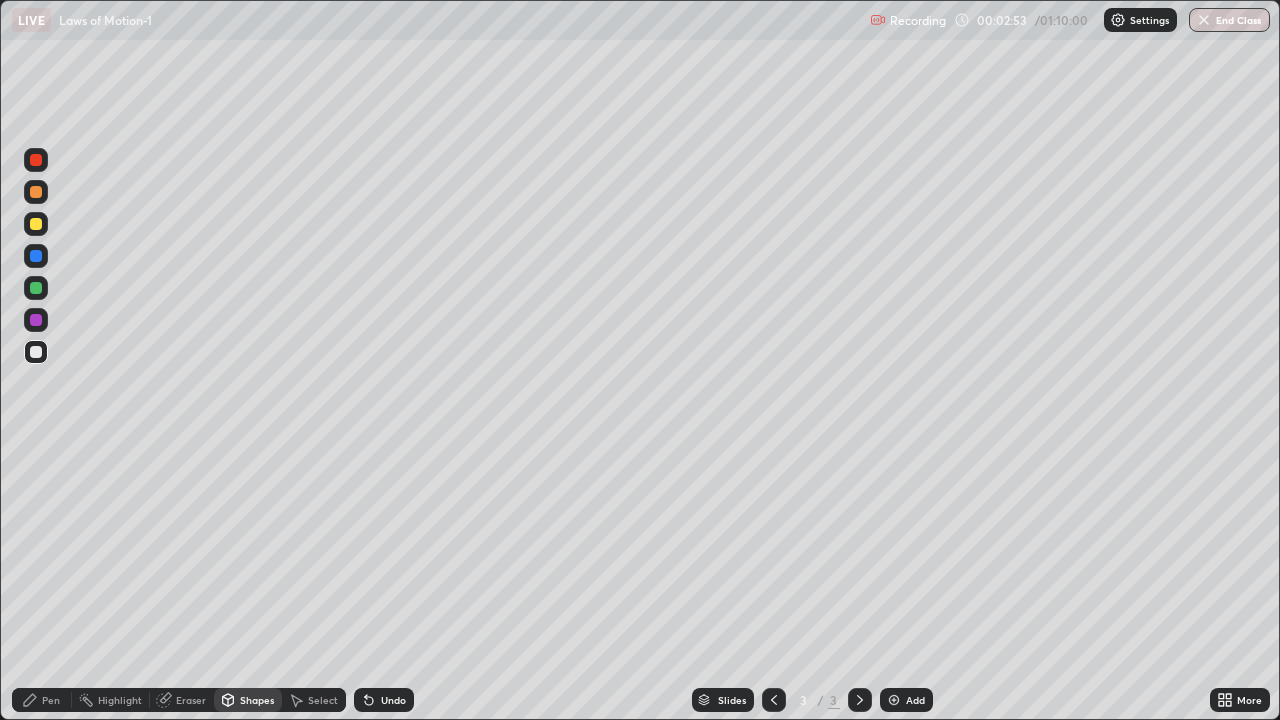 click on "Pen" at bounding box center [51, 700] 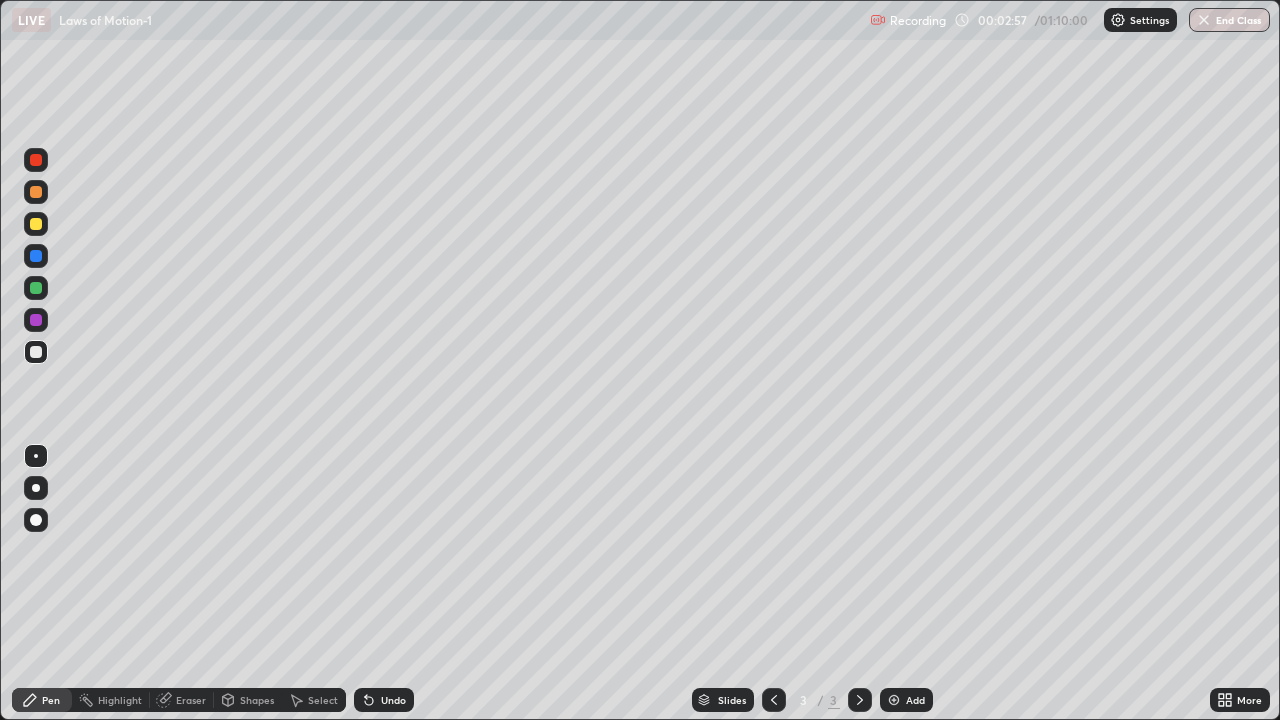 click at bounding box center (36, 456) 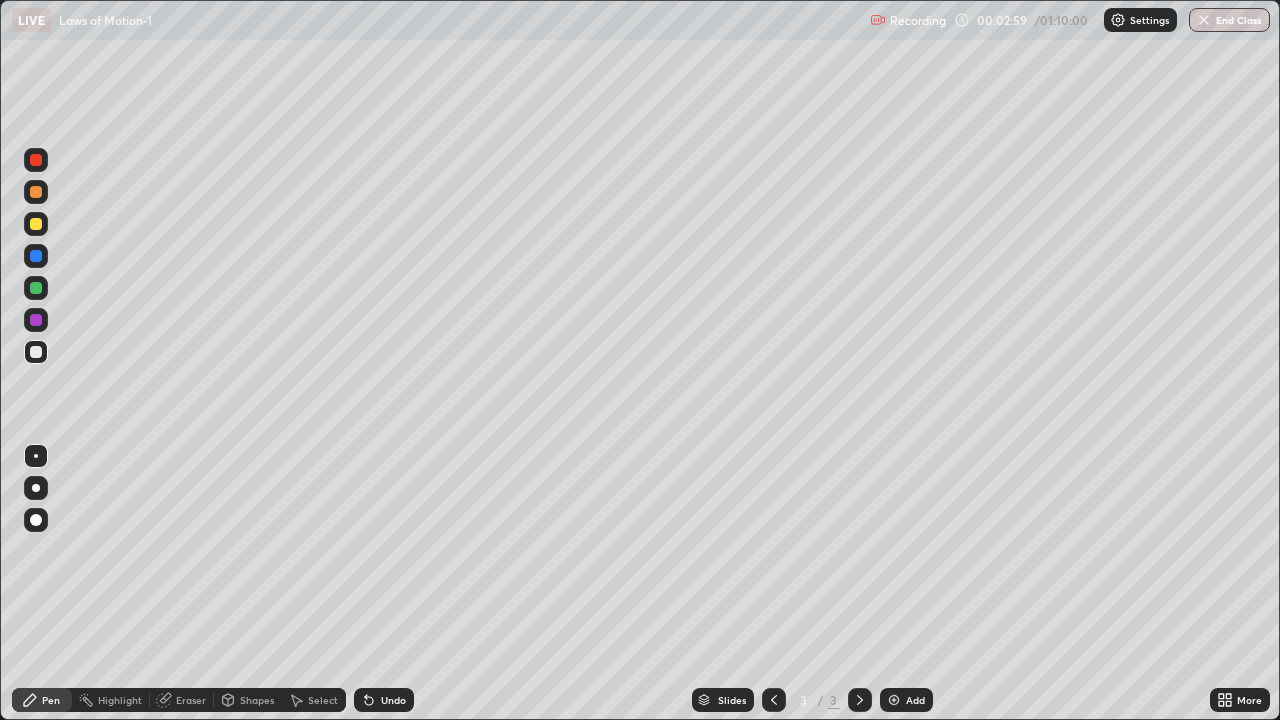 click at bounding box center (36, 520) 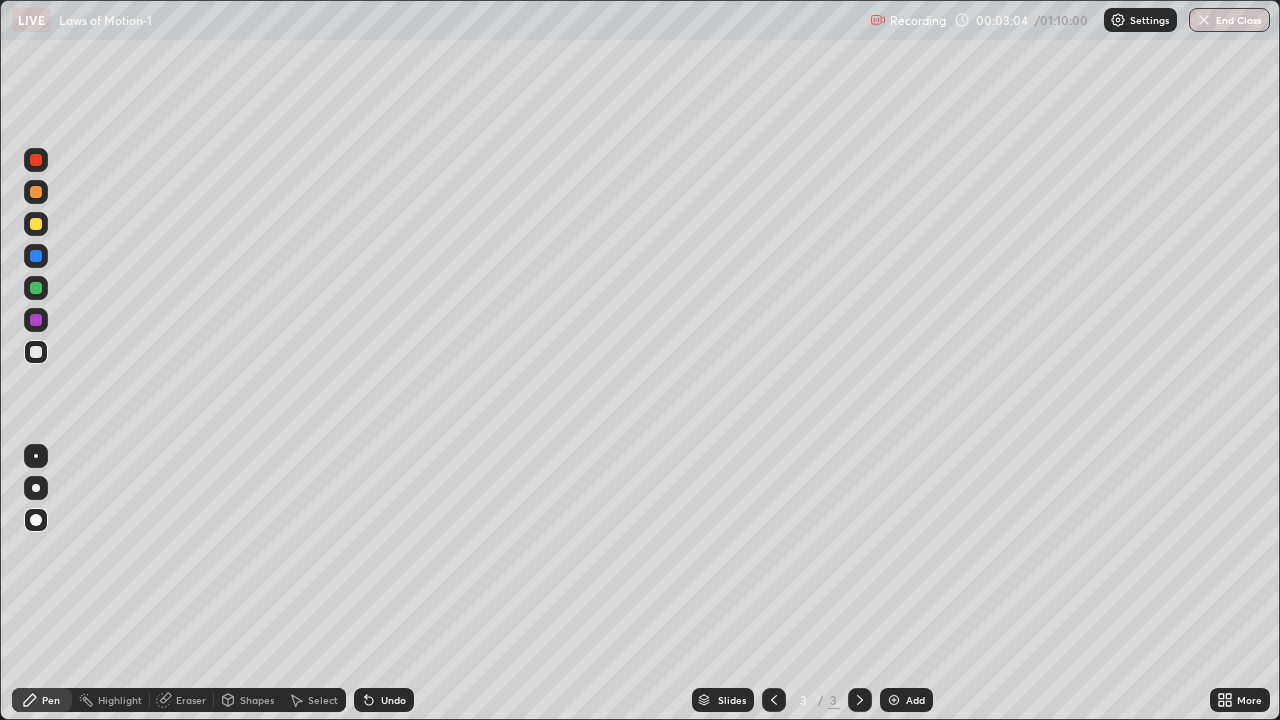 click at bounding box center (36, 224) 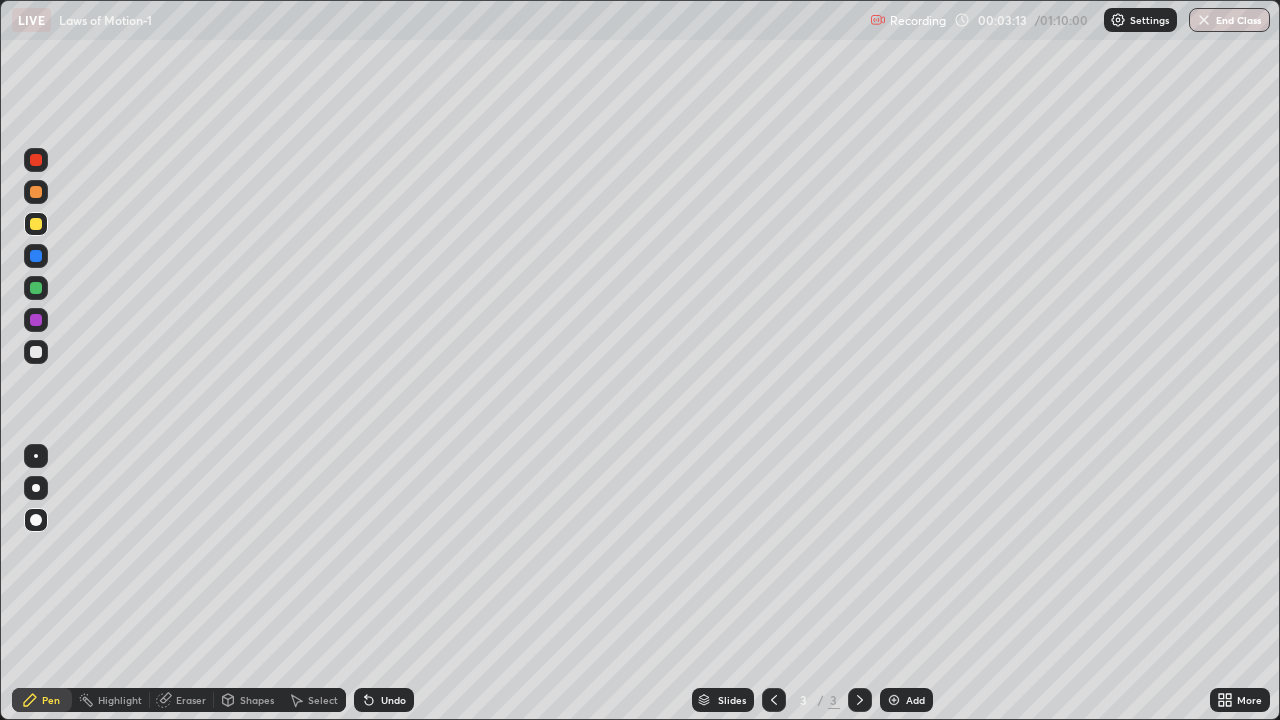 click on "Shapes" at bounding box center [257, 700] 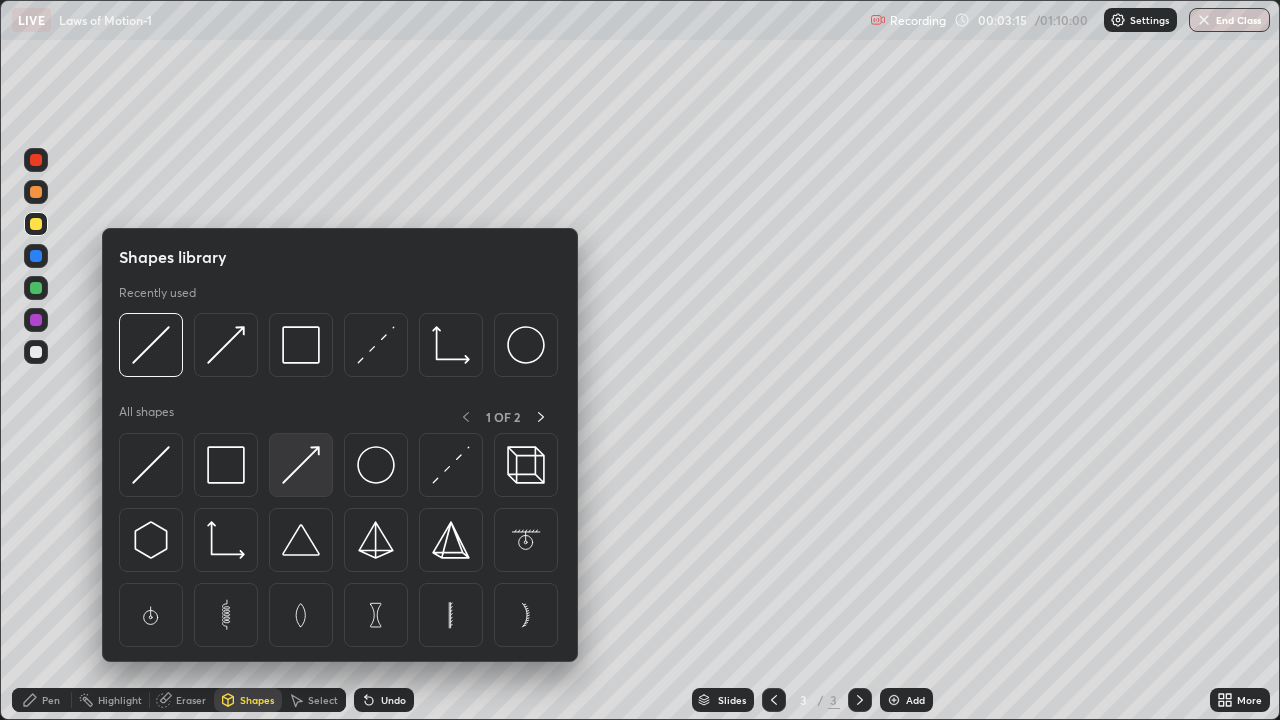 click at bounding box center [301, 465] 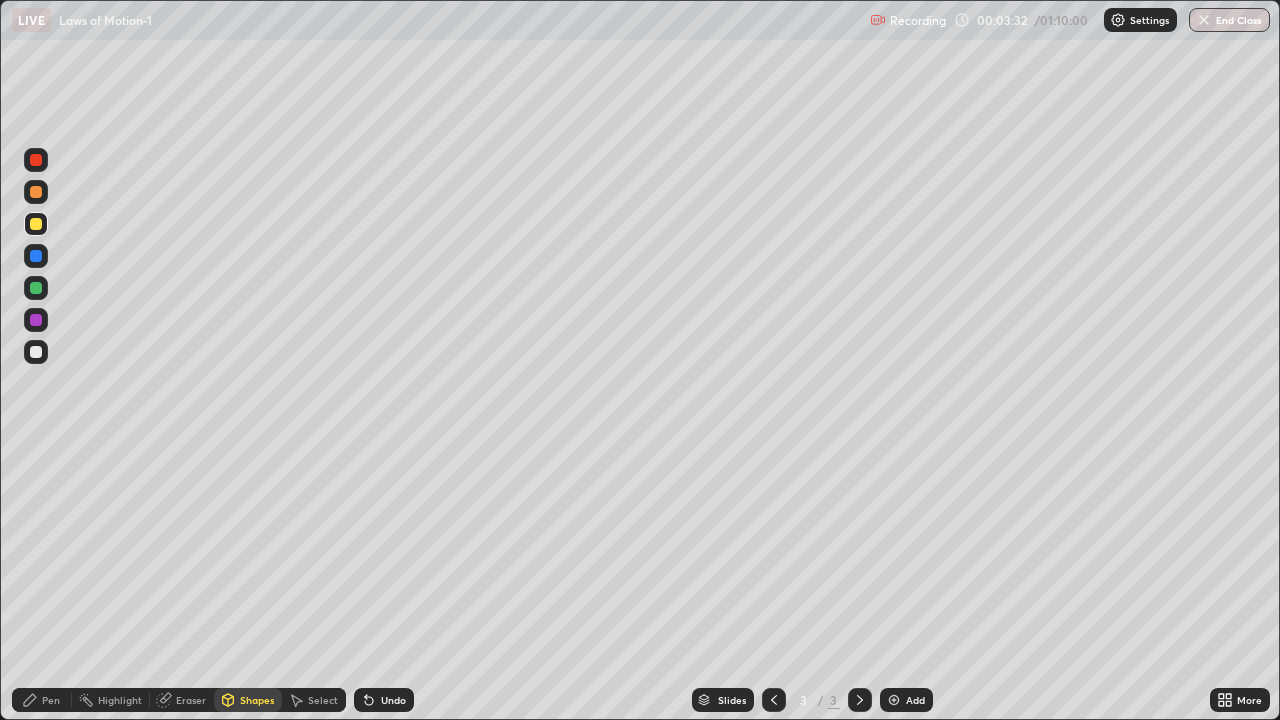 click on "Shapes" at bounding box center [257, 700] 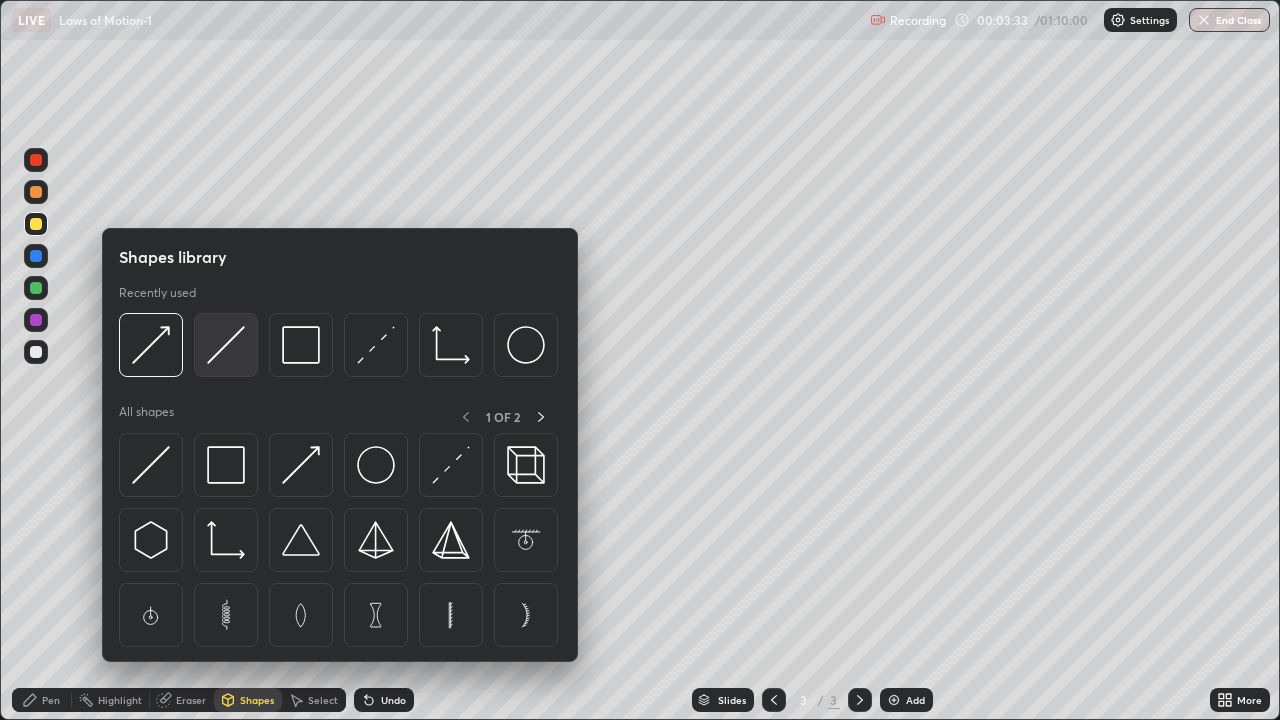 click at bounding box center (226, 345) 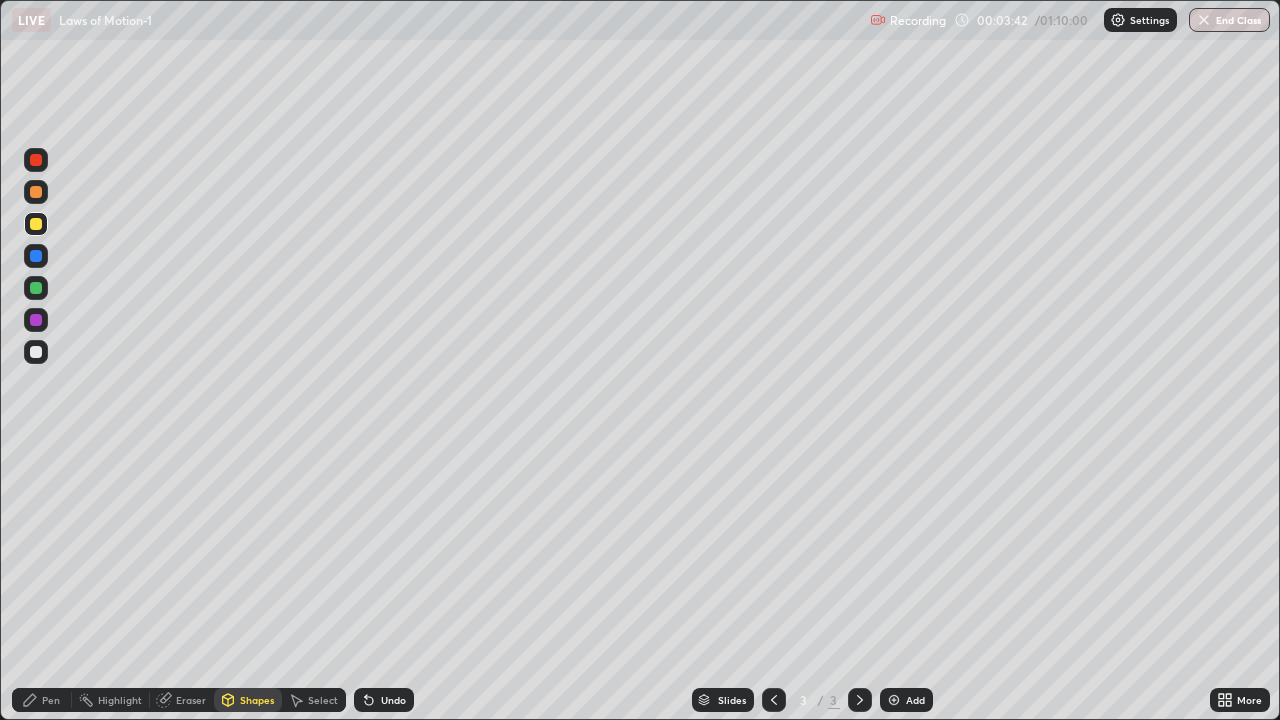 click on "Pen" at bounding box center (42, 700) 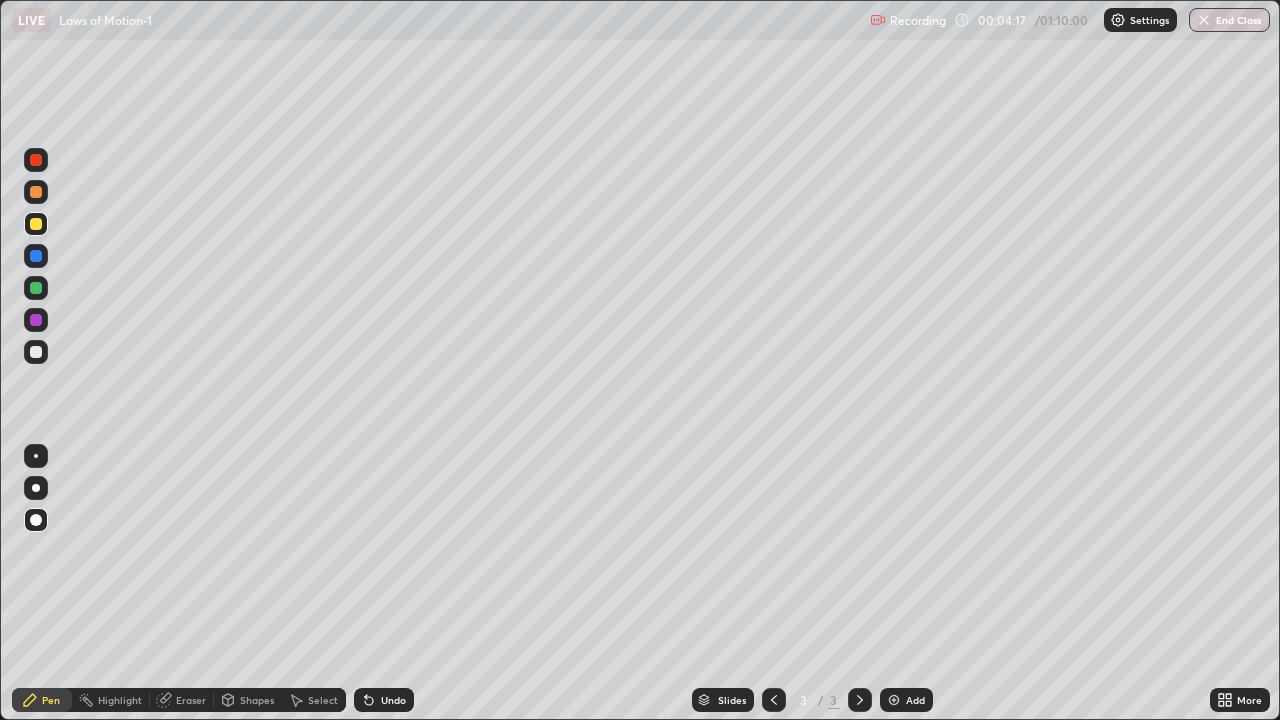 click on "Eraser" at bounding box center (191, 700) 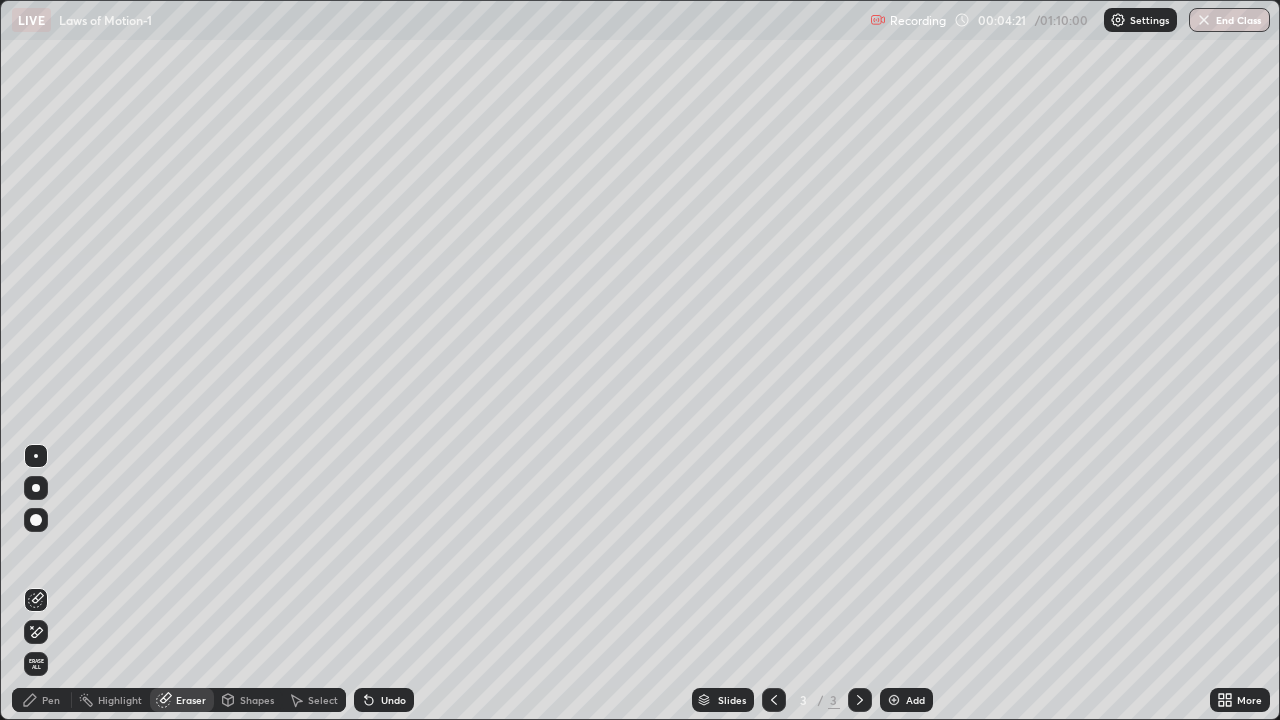 click on "Pen" at bounding box center [51, 700] 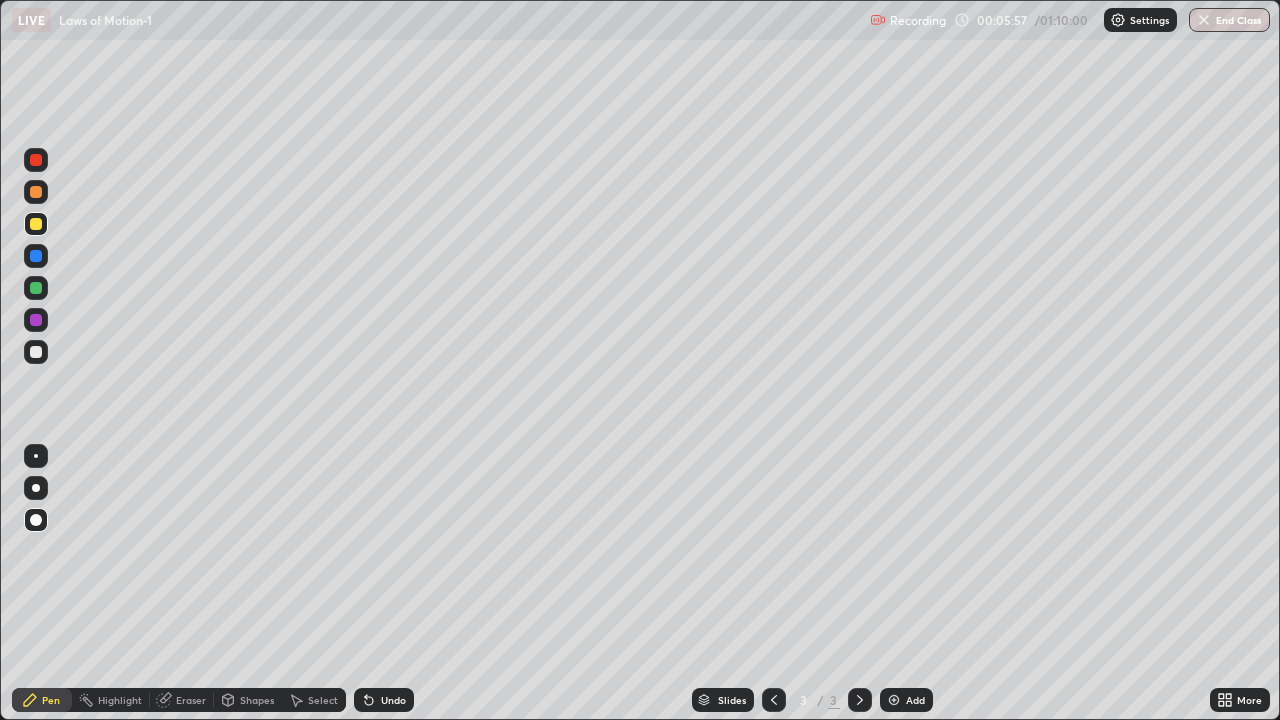 click at bounding box center (36, 224) 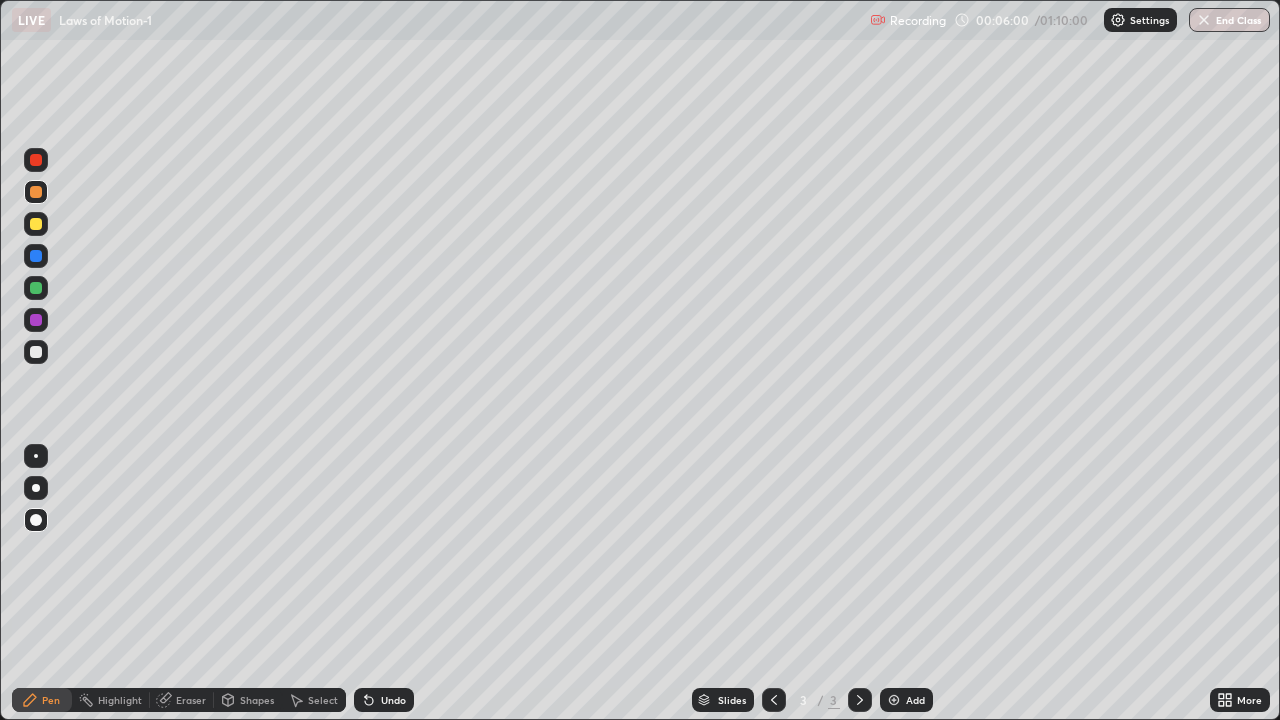 click on "Shapes" at bounding box center [257, 700] 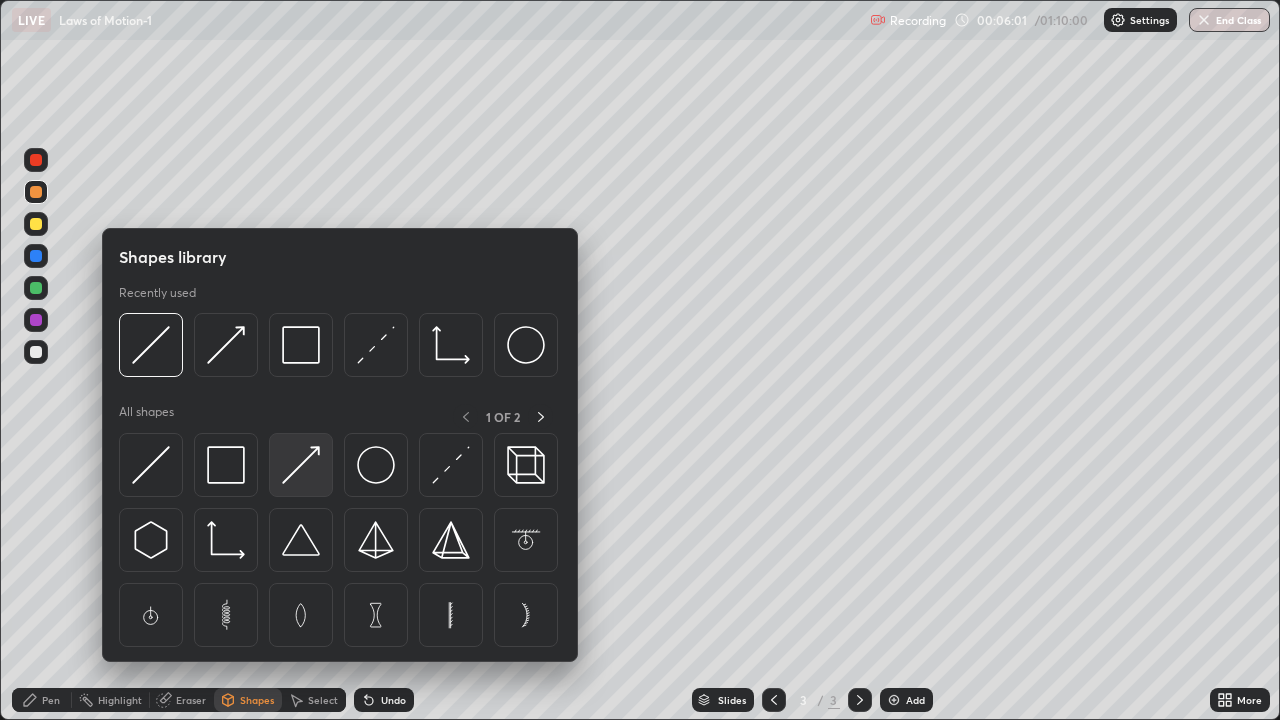 click at bounding box center [301, 465] 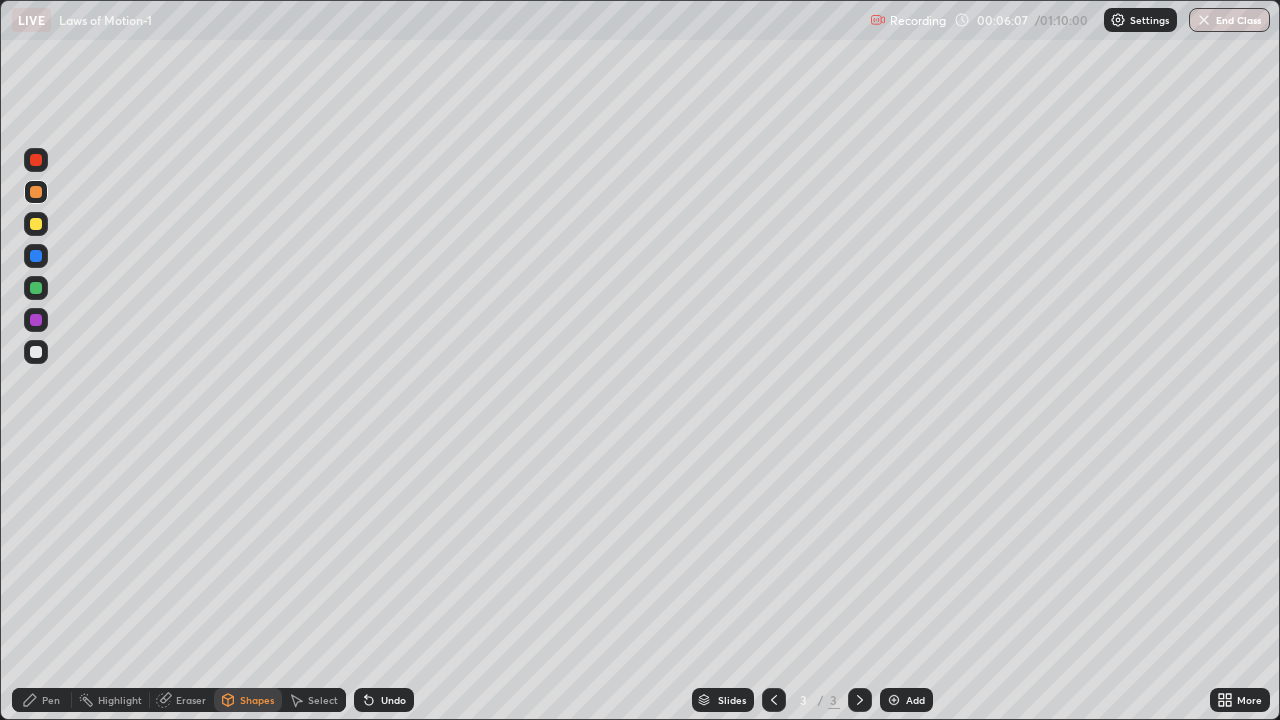 click on "Pen" at bounding box center (51, 700) 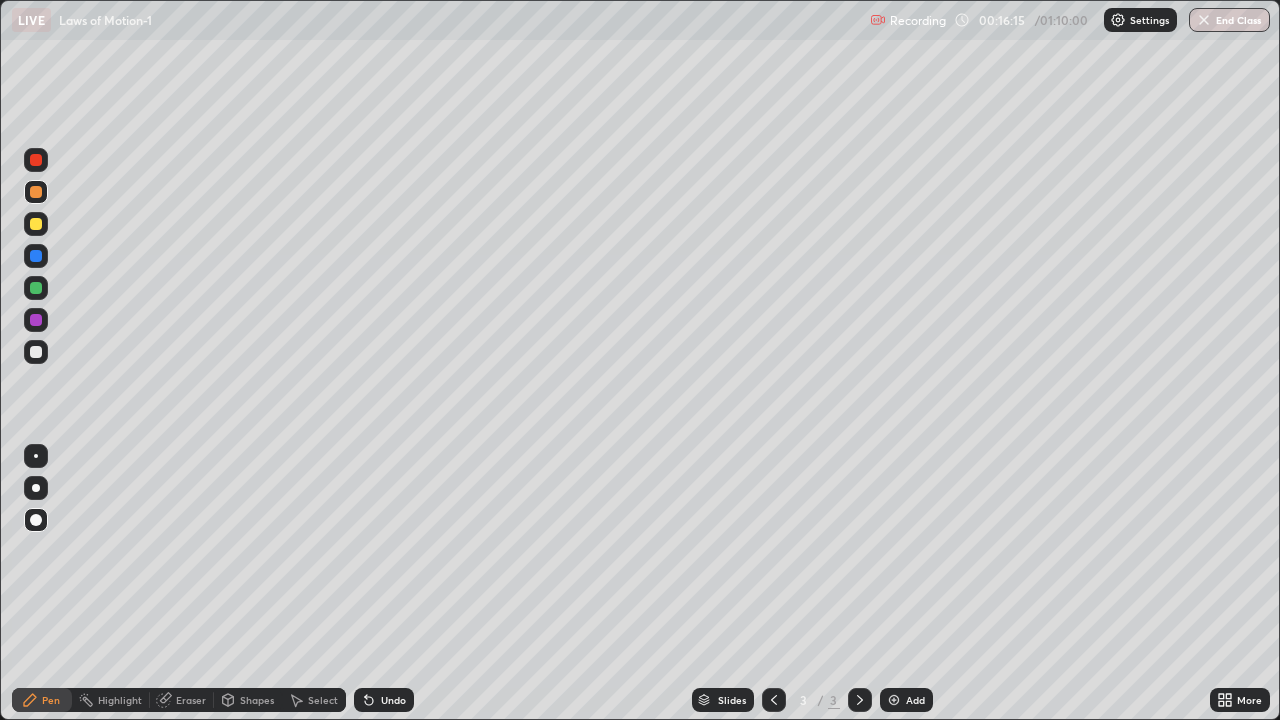 click at bounding box center (894, 700) 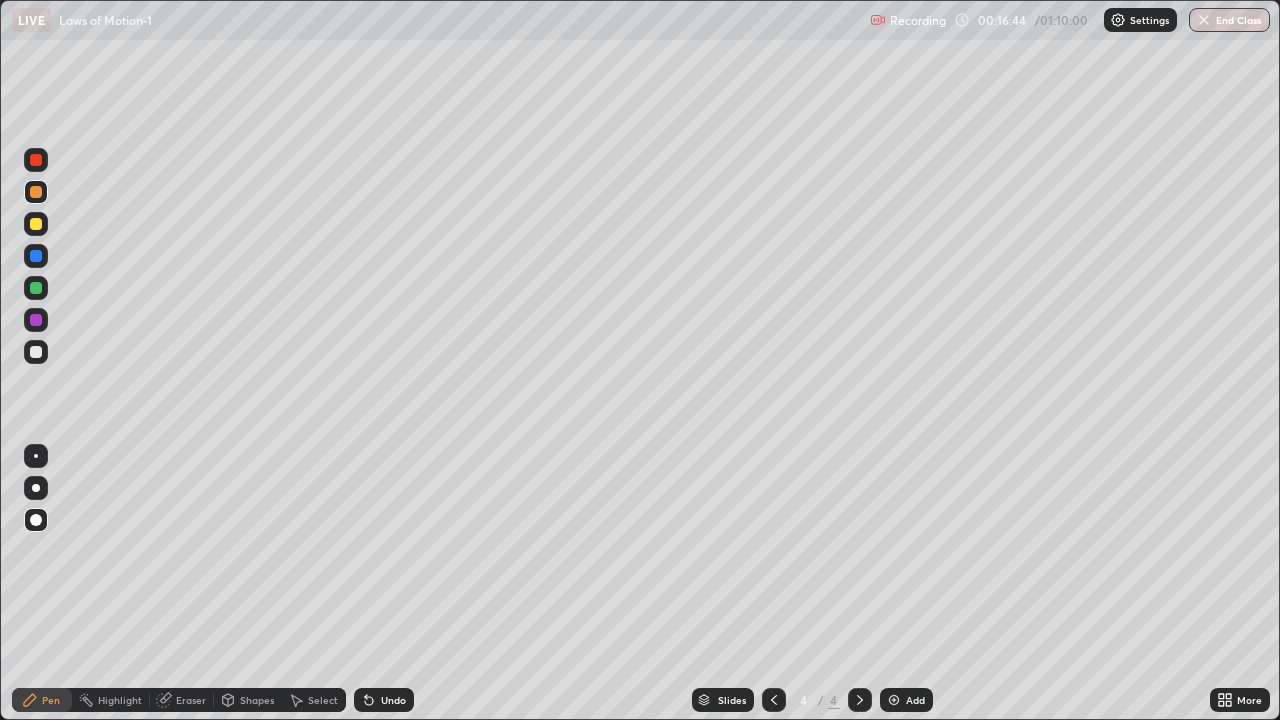 click on "Eraser" at bounding box center [191, 700] 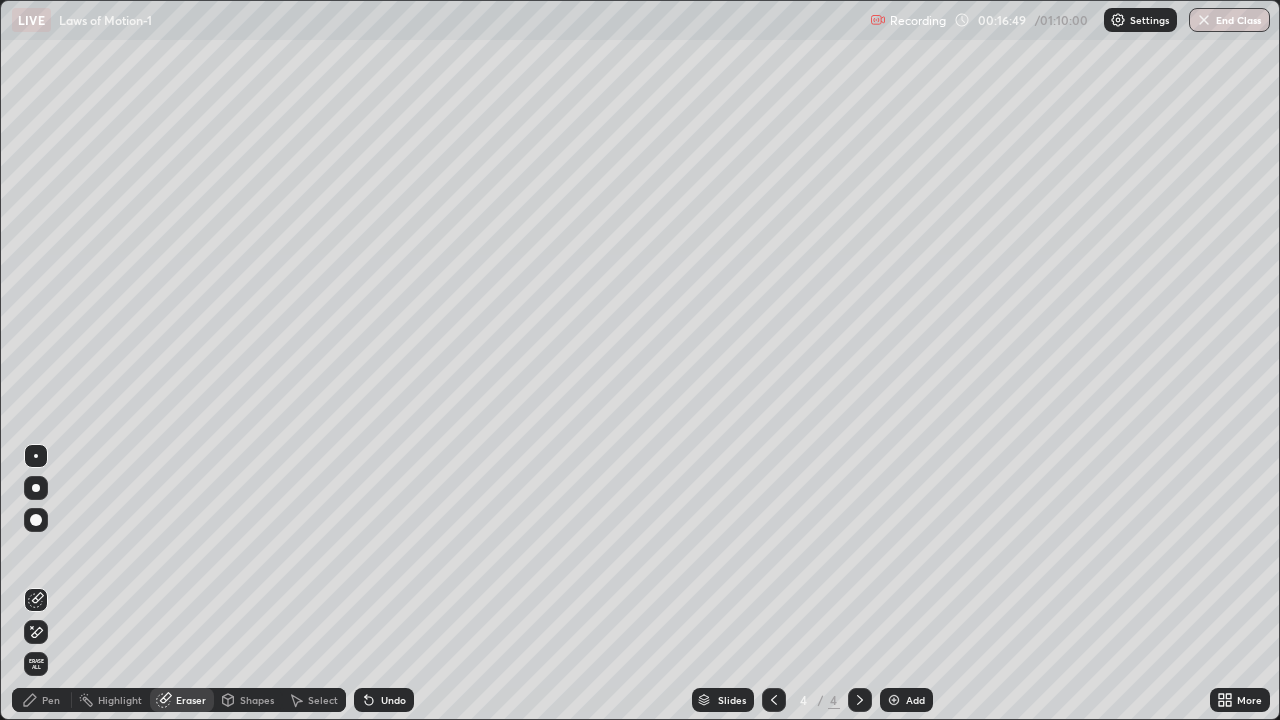 click on "Pen" at bounding box center (51, 700) 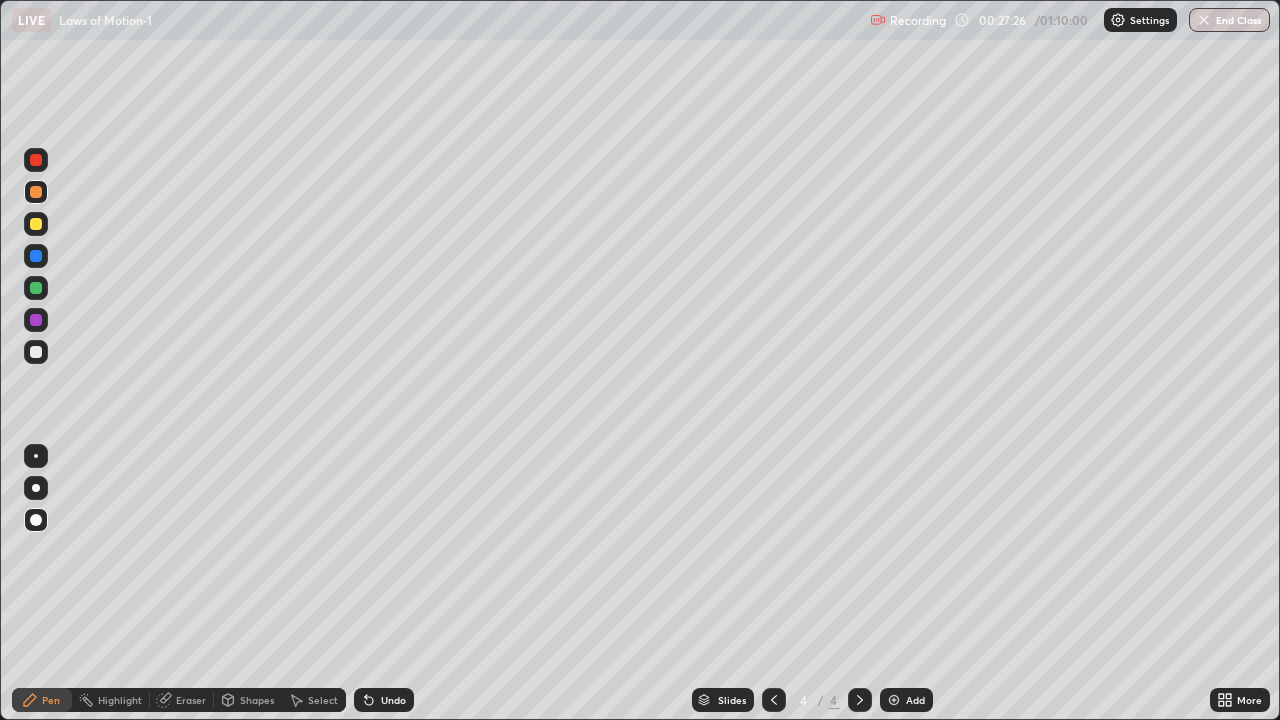 click on "Add" at bounding box center [915, 700] 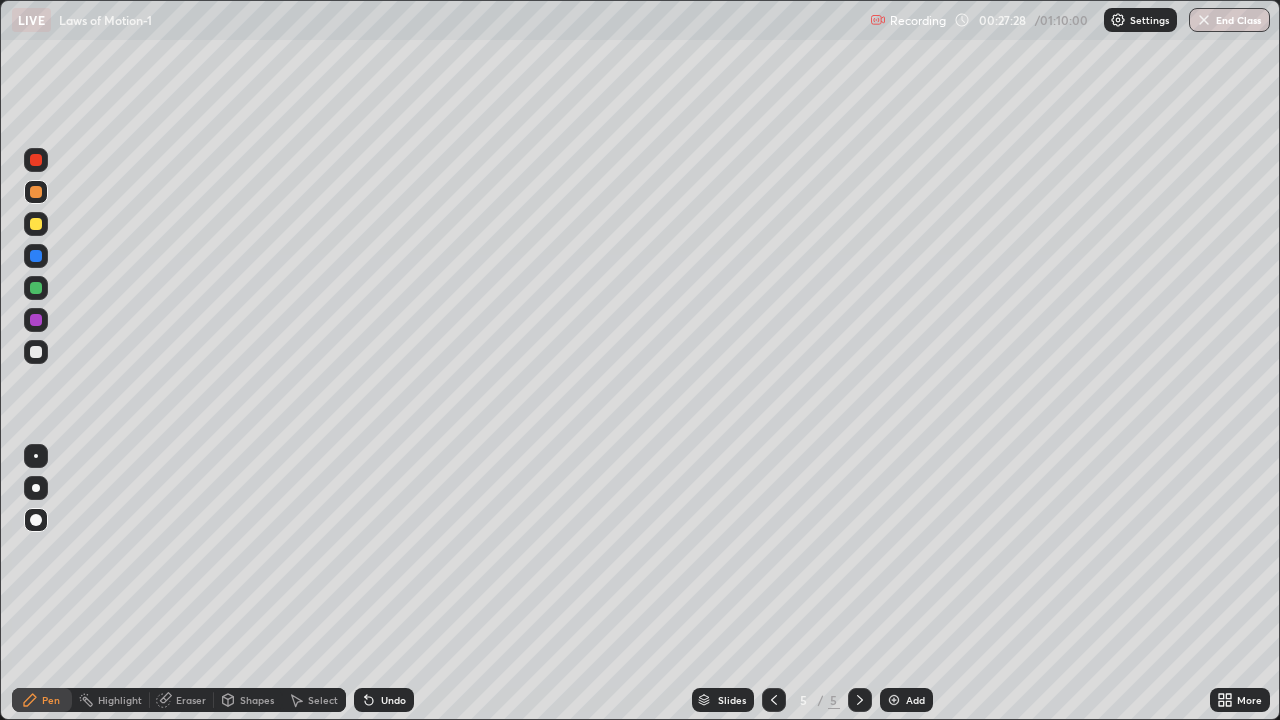 click 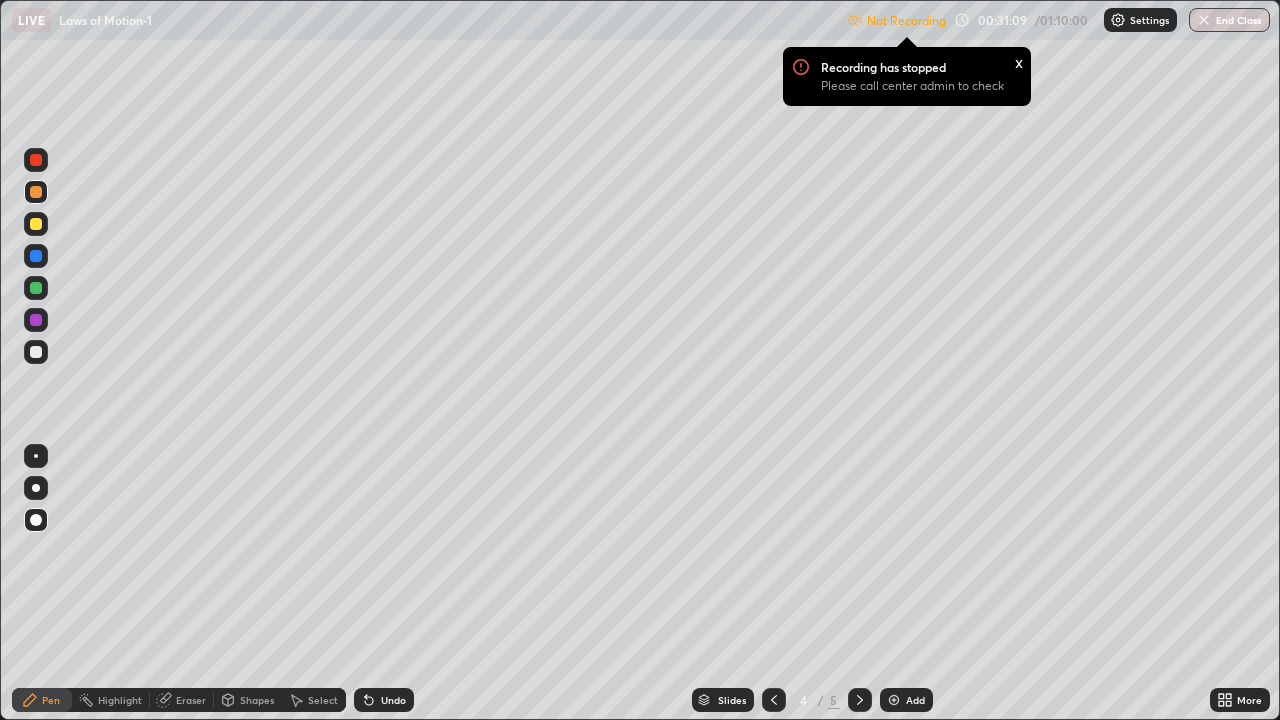 click on "Settings" at bounding box center (1149, 20) 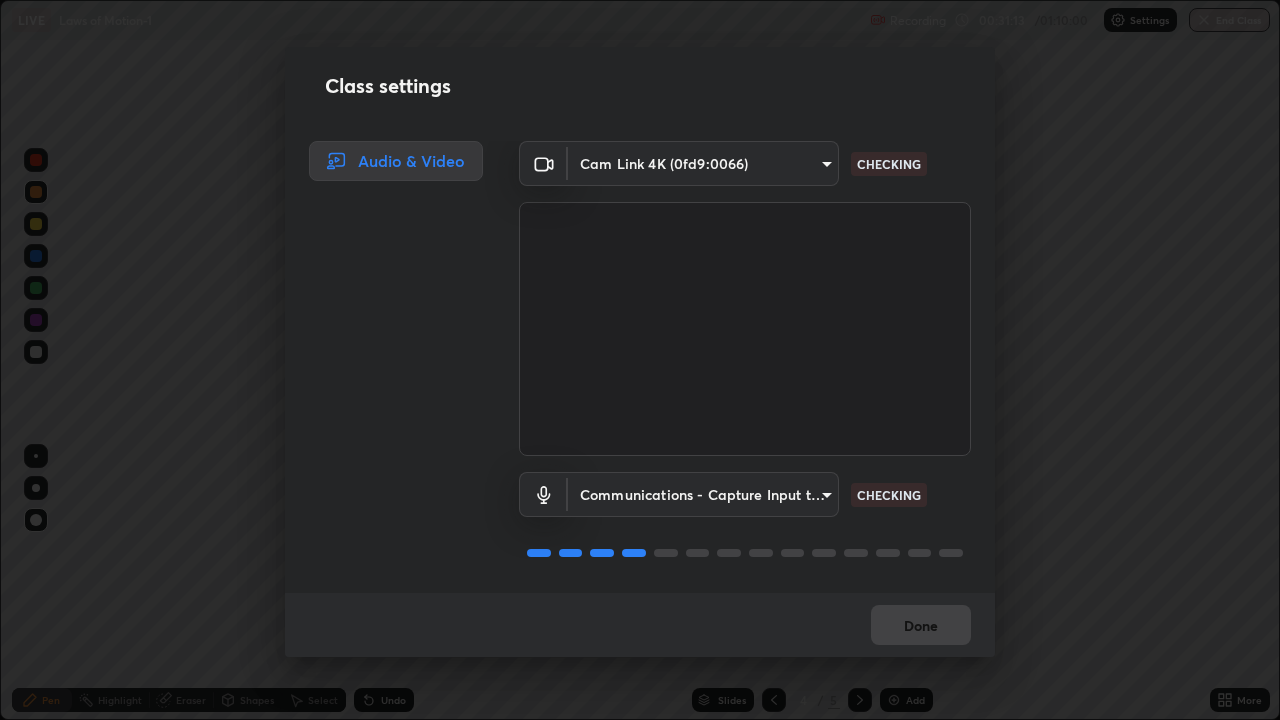 scroll, scrollTop: 2, scrollLeft: 0, axis: vertical 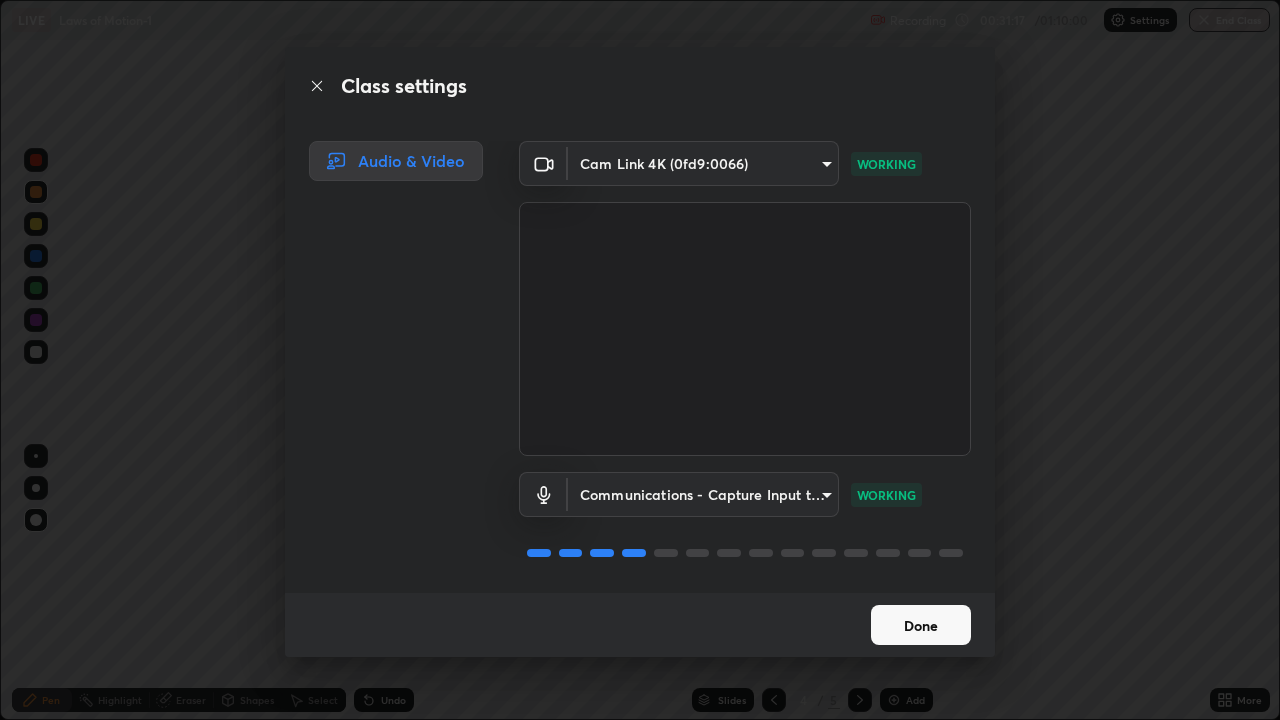 click on "Done" at bounding box center (921, 625) 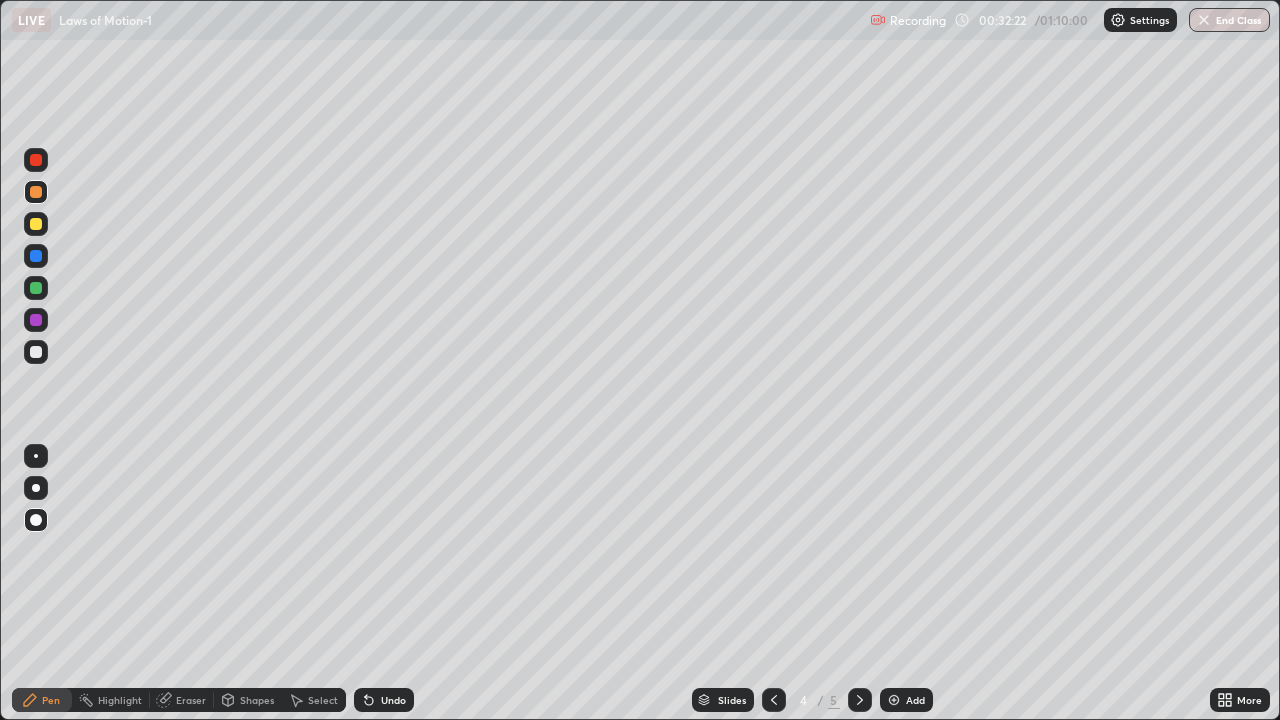 click on "Add" at bounding box center [906, 700] 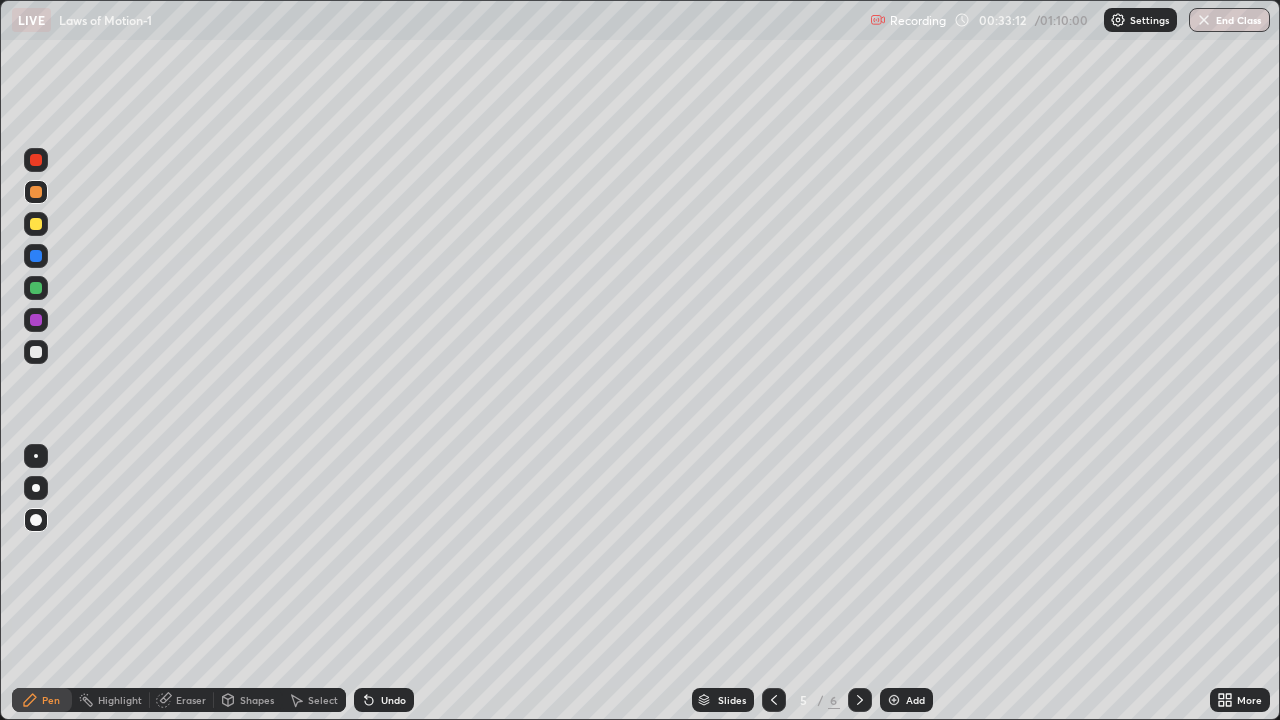 click at bounding box center (36, 224) 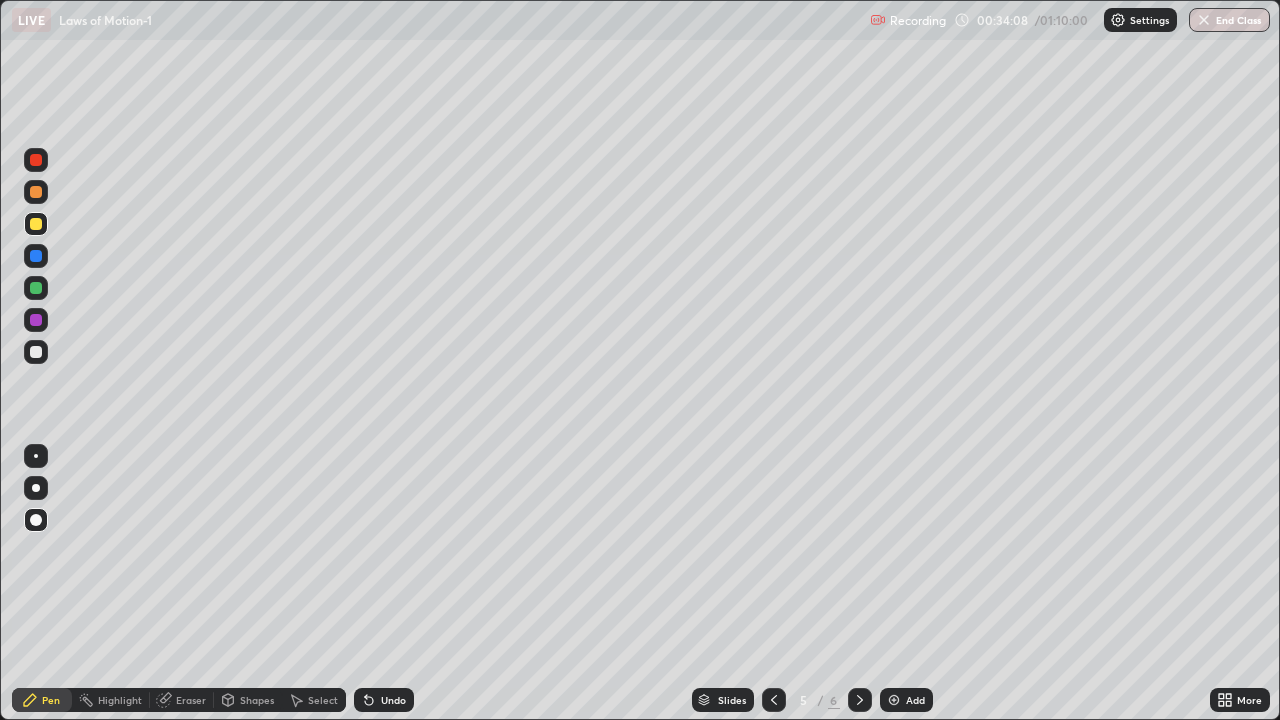 click 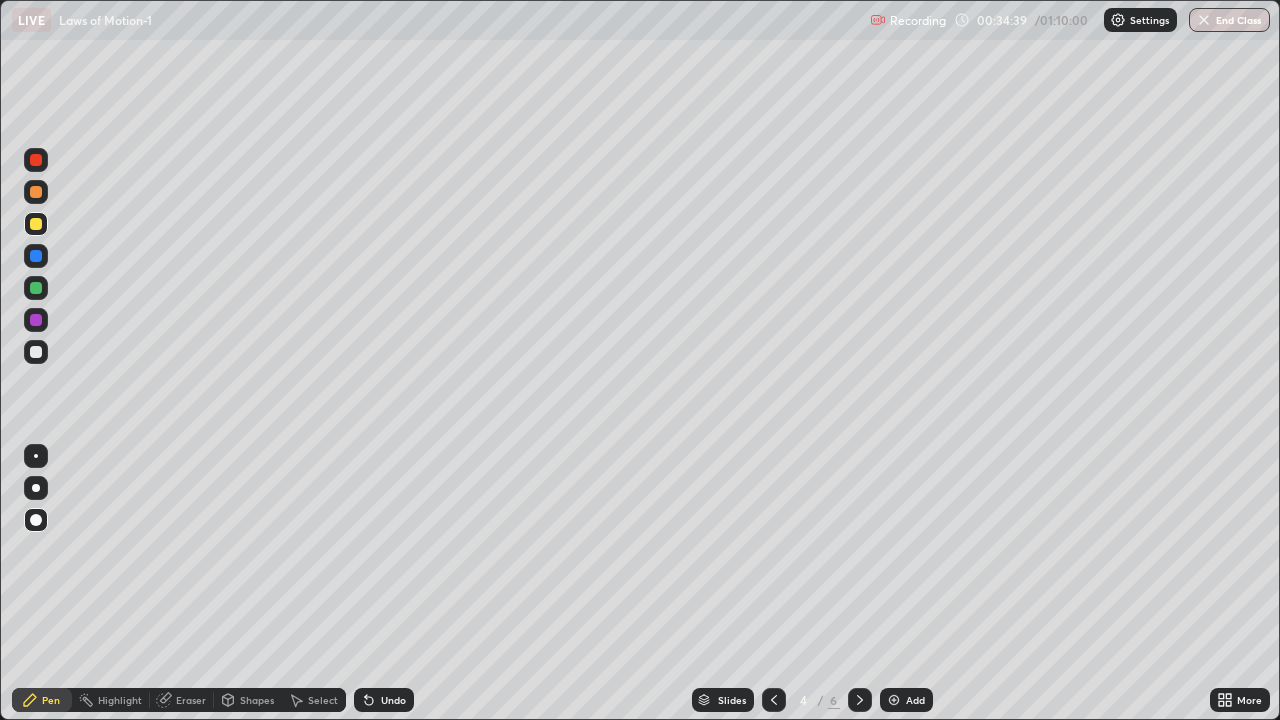 click 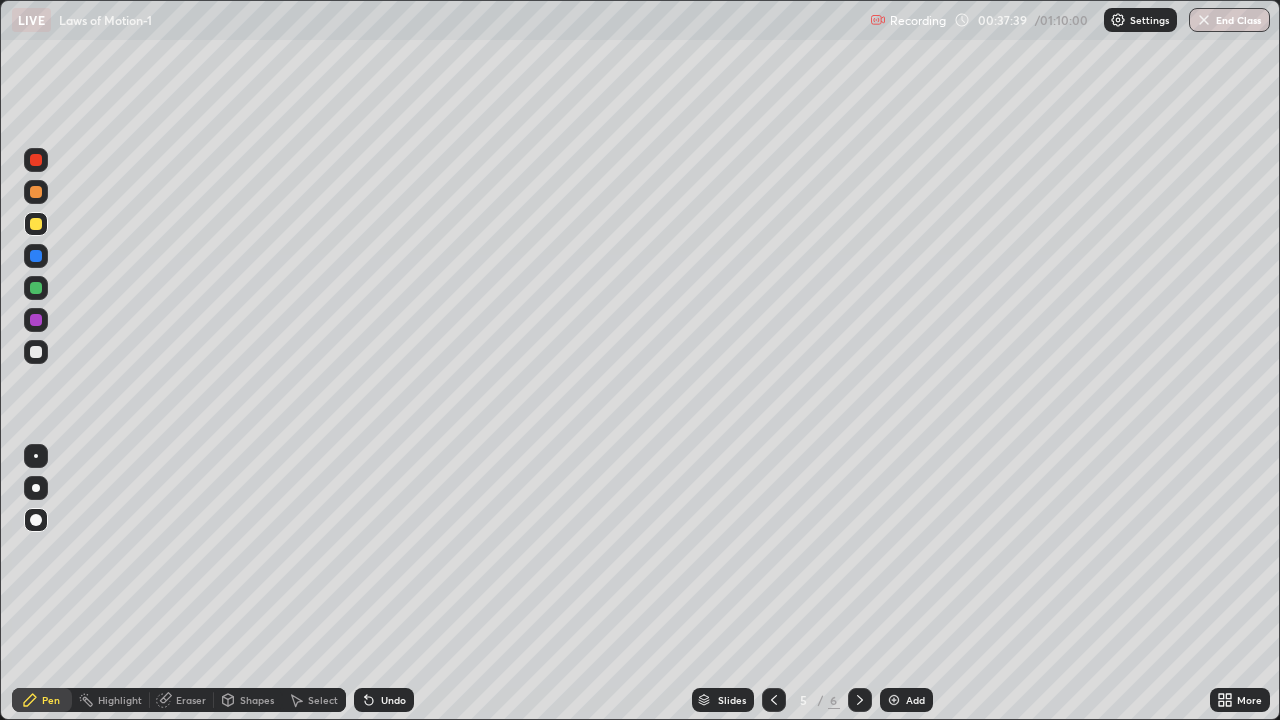 click at bounding box center (36, 160) 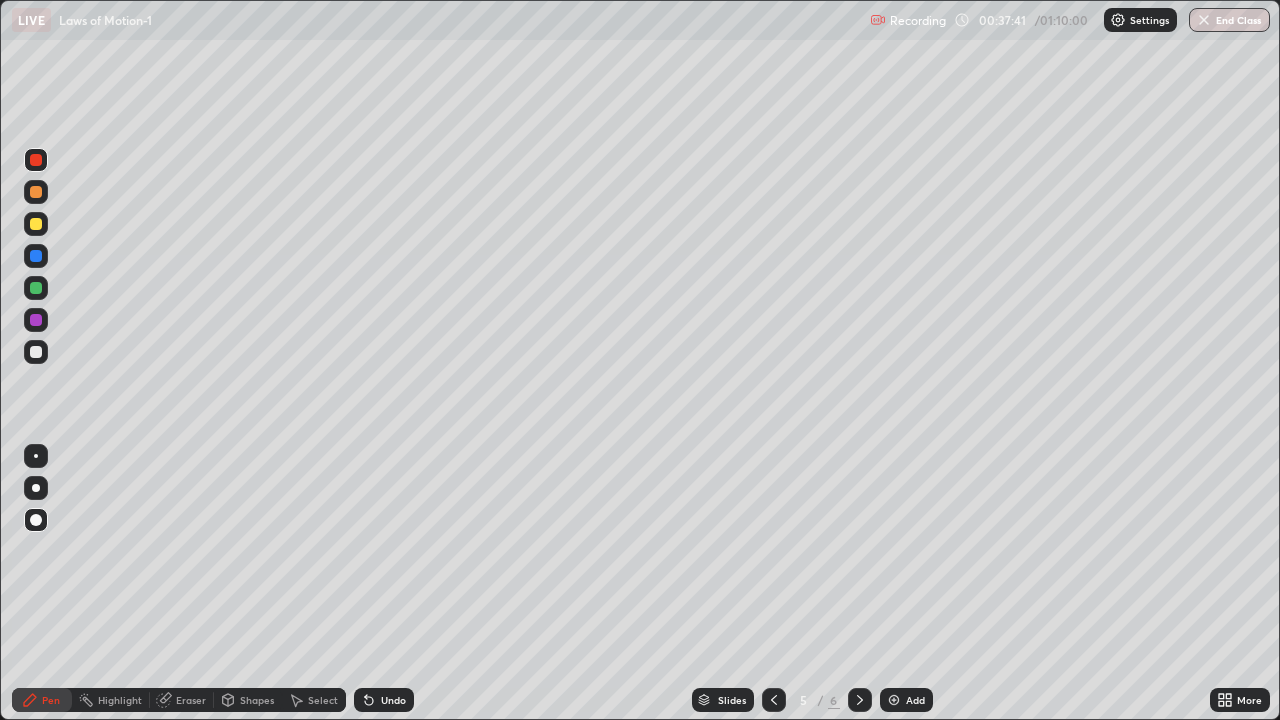 click on "Shapes" at bounding box center (257, 700) 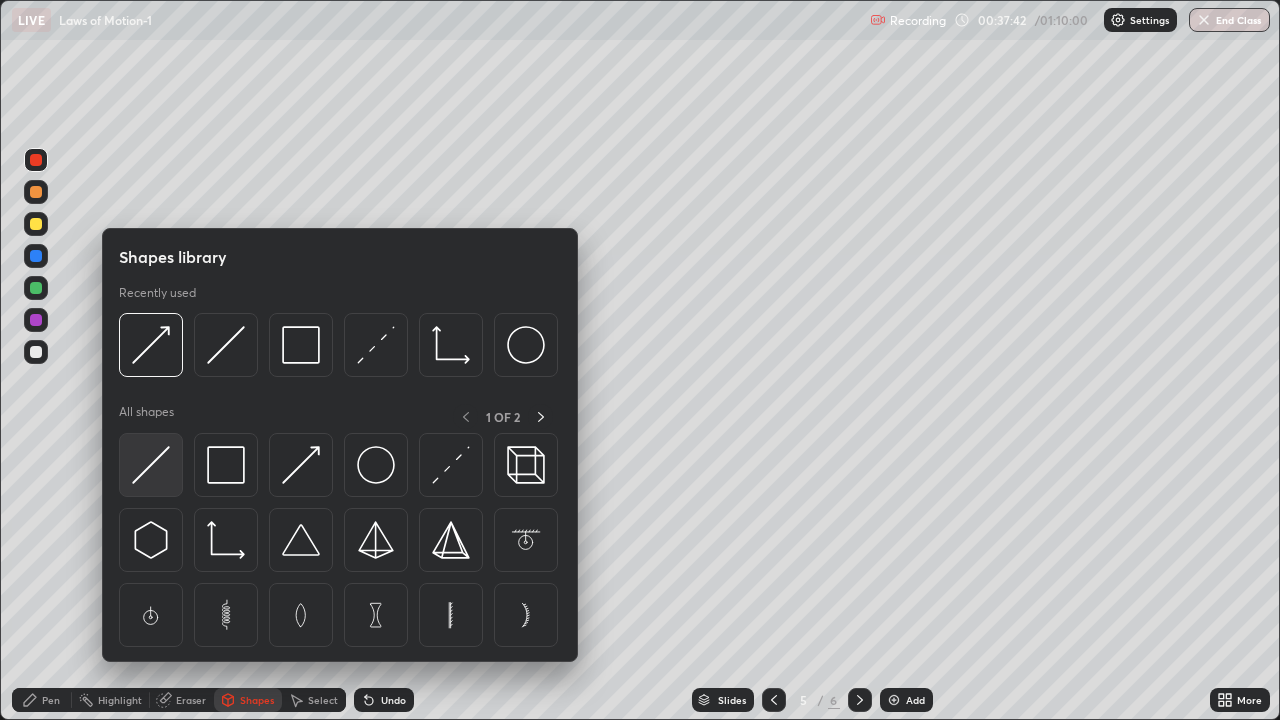 click at bounding box center (151, 465) 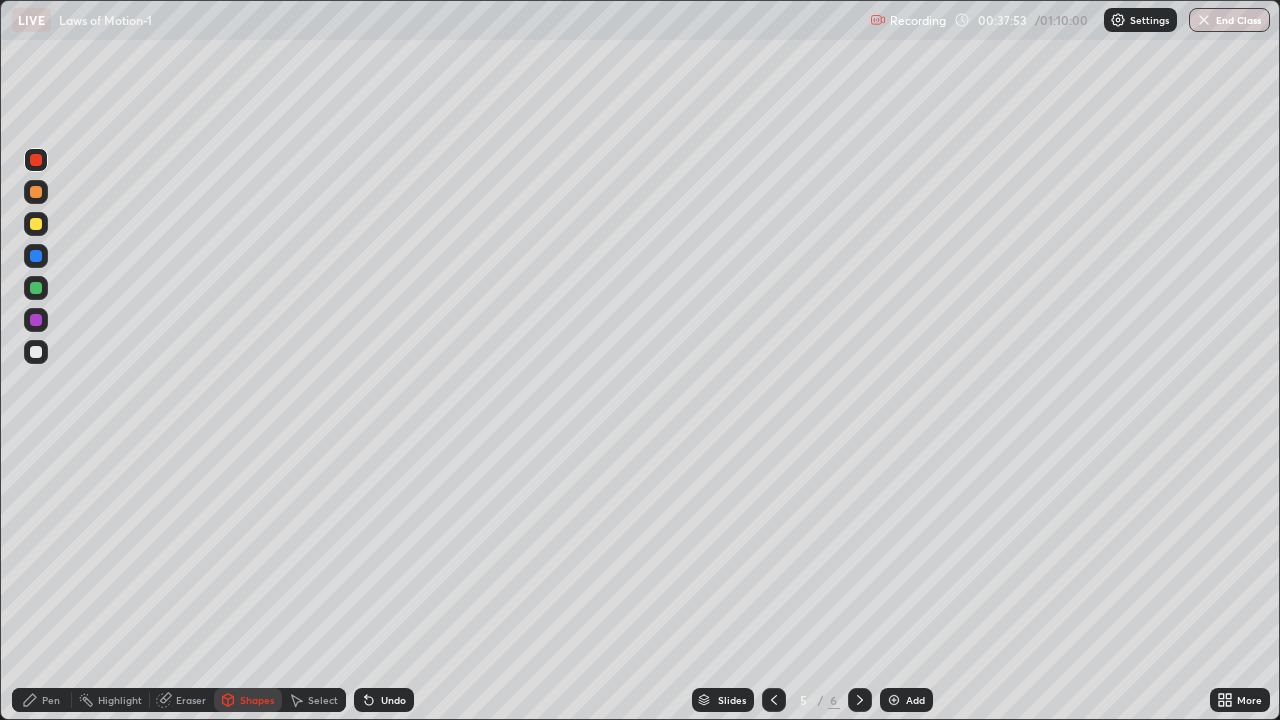 click on "Pen" at bounding box center (51, 700) 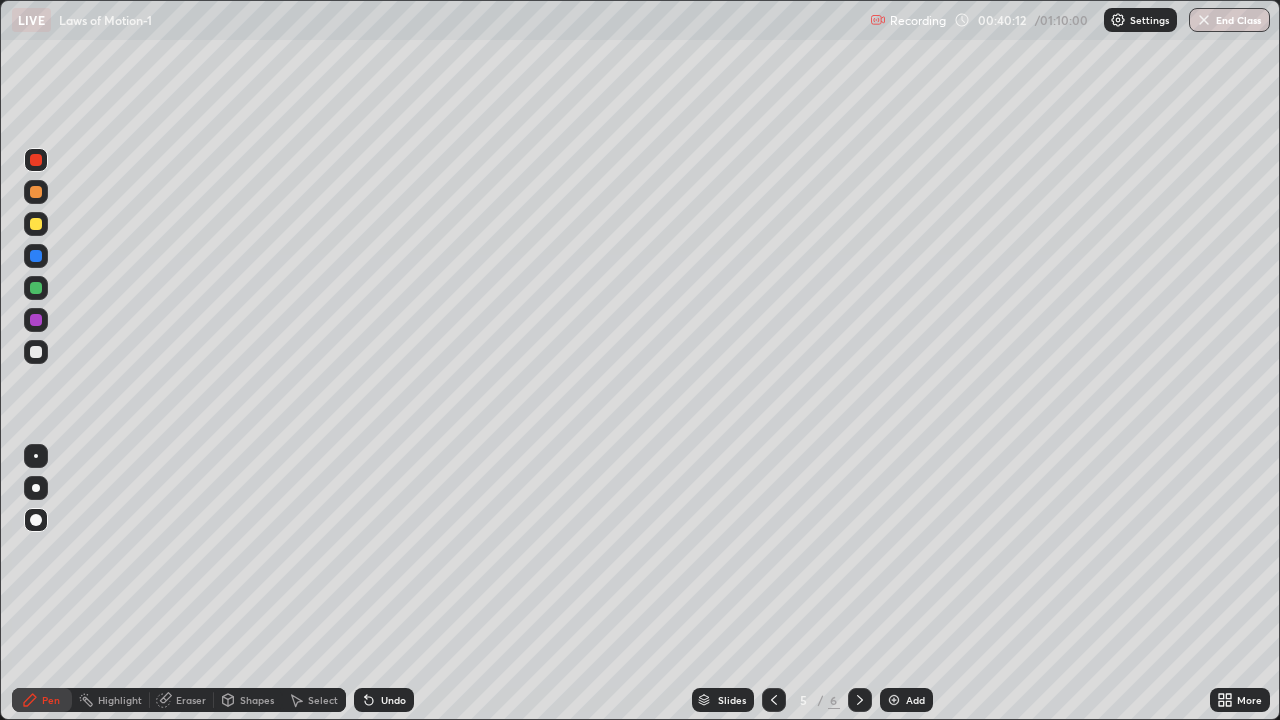 click at bounding box center (36, 224) 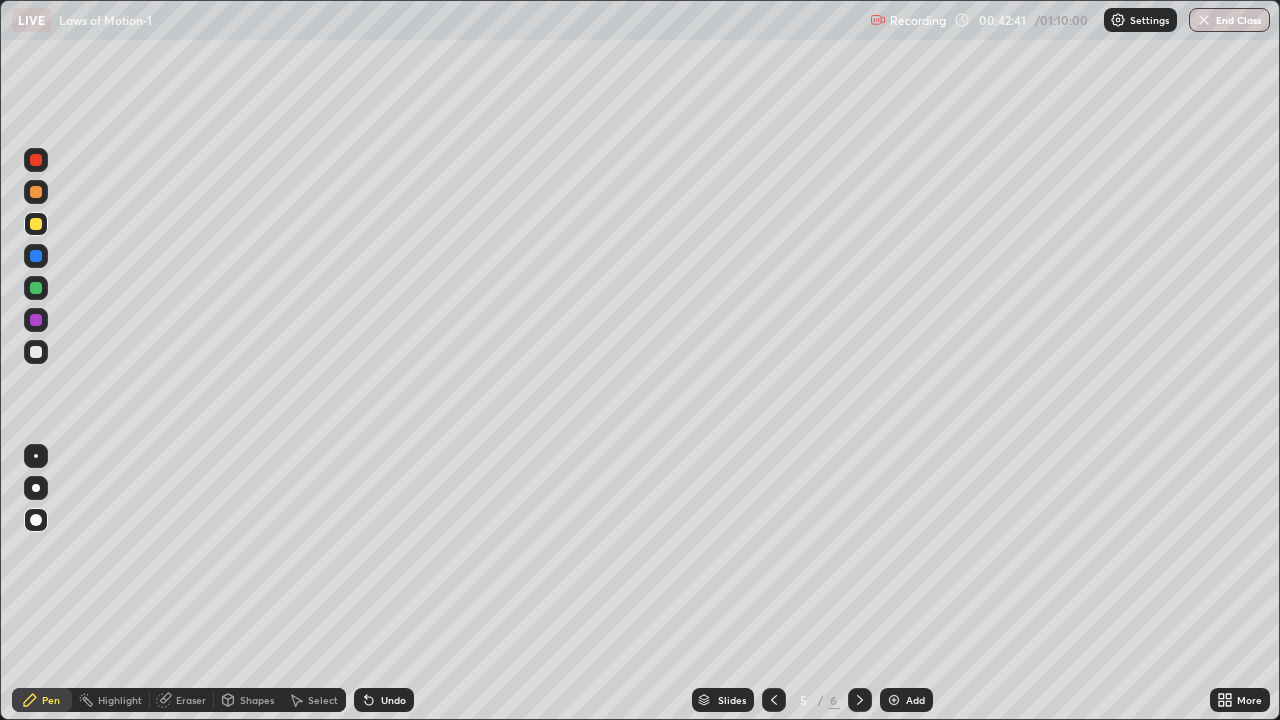 click at bounding box center [894, 700] 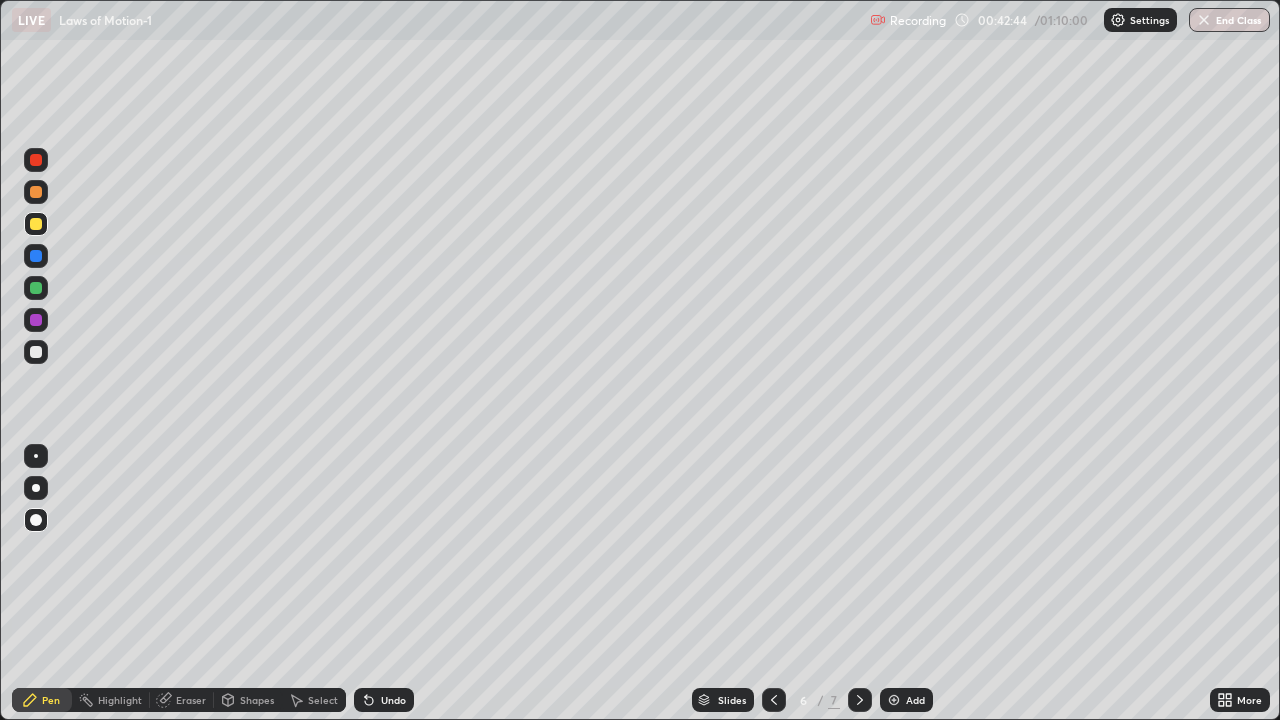 click at bounding box center (36, 224) 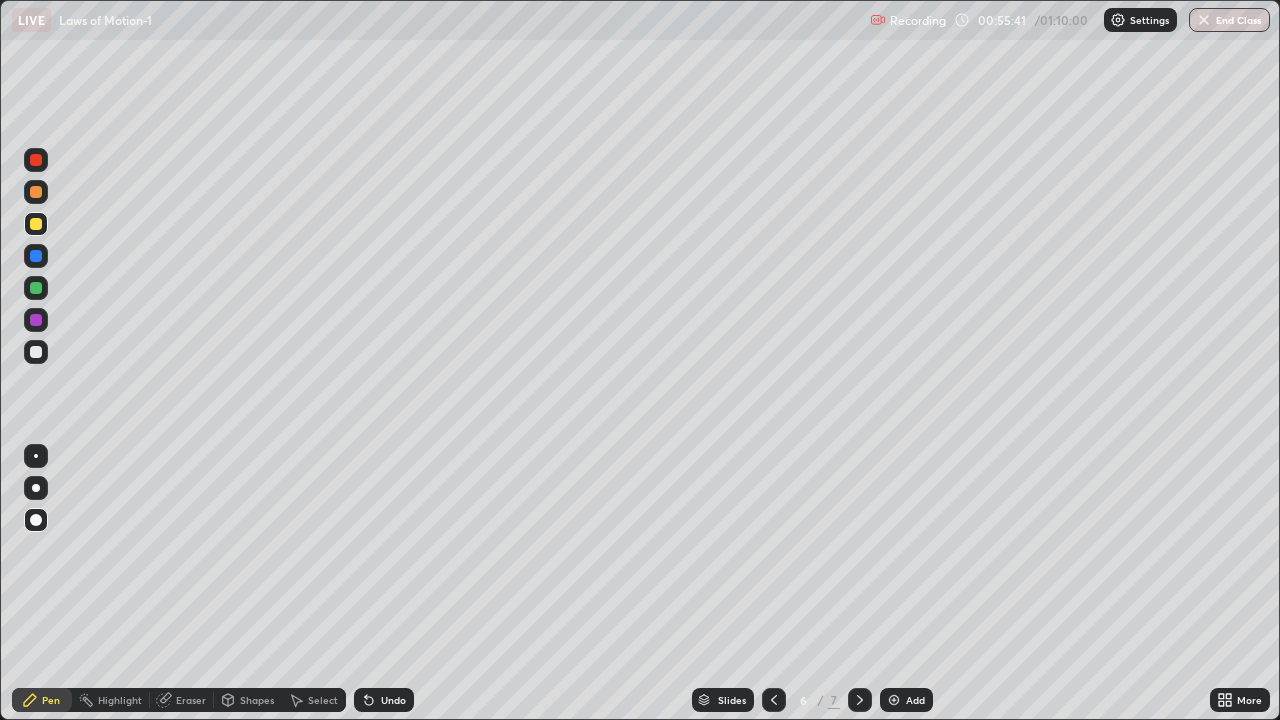 click at bounding box center (860, 700) 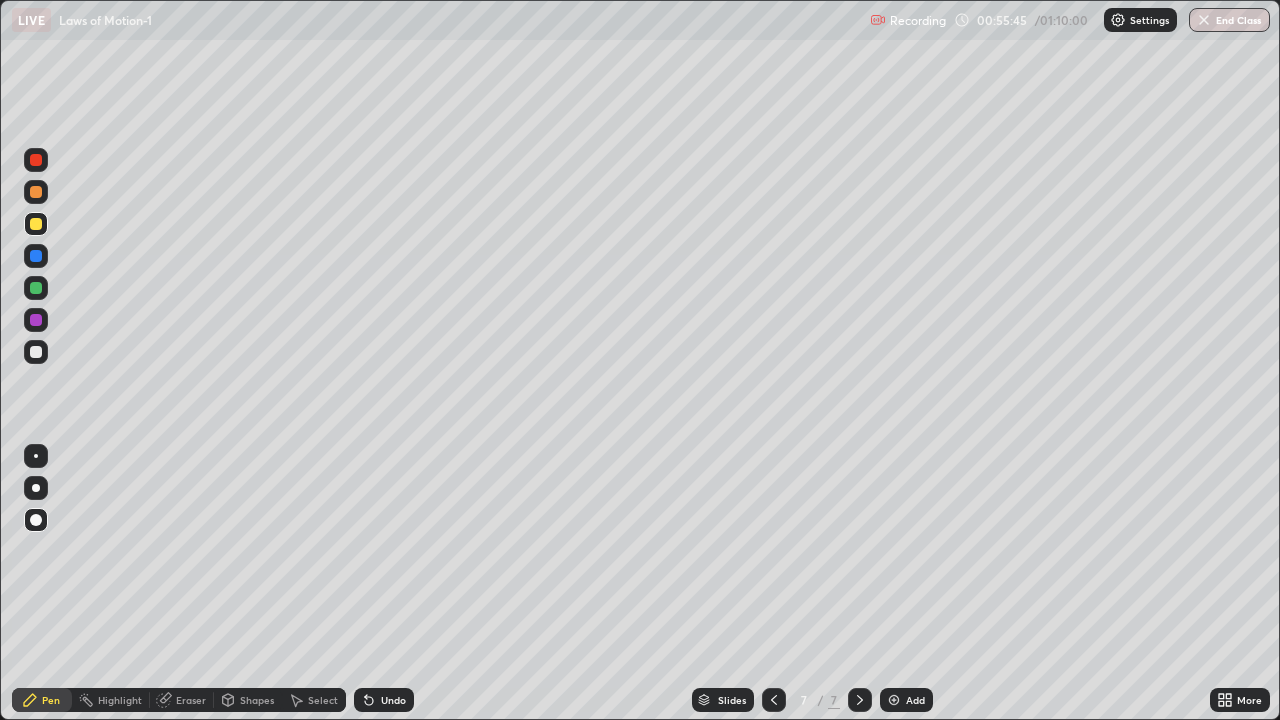 click 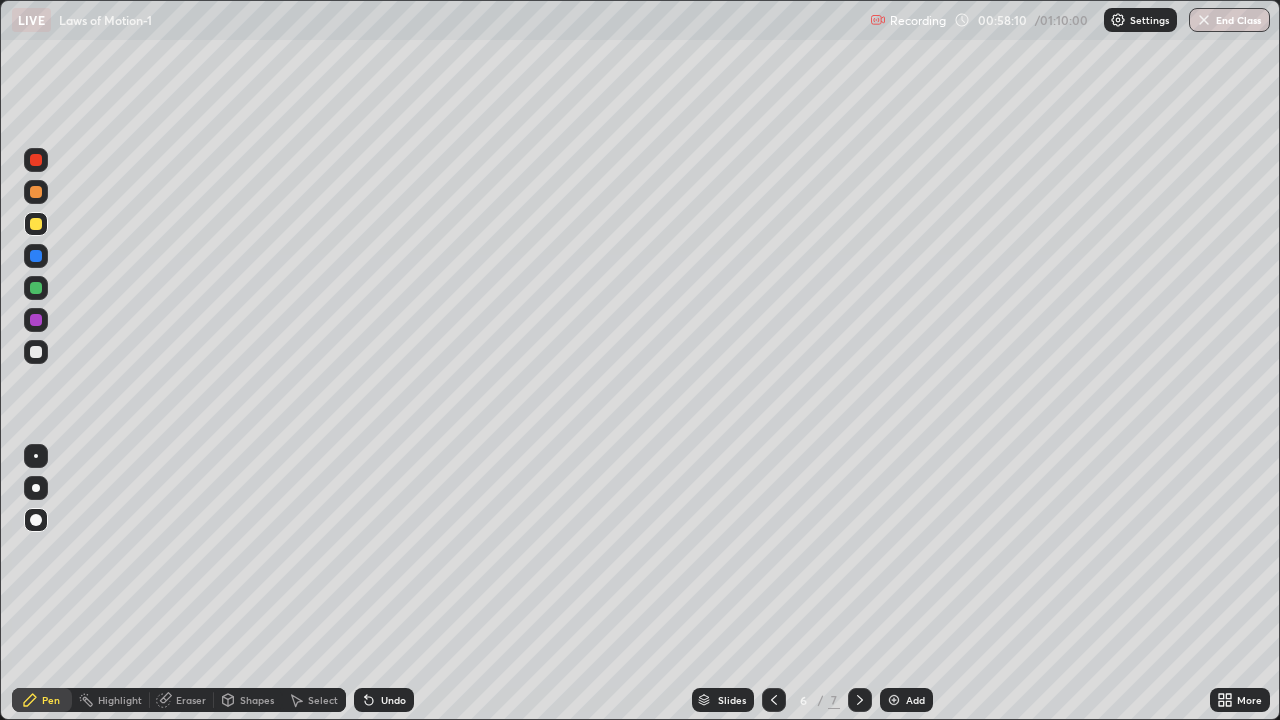 click at bounding box center (894, 700) 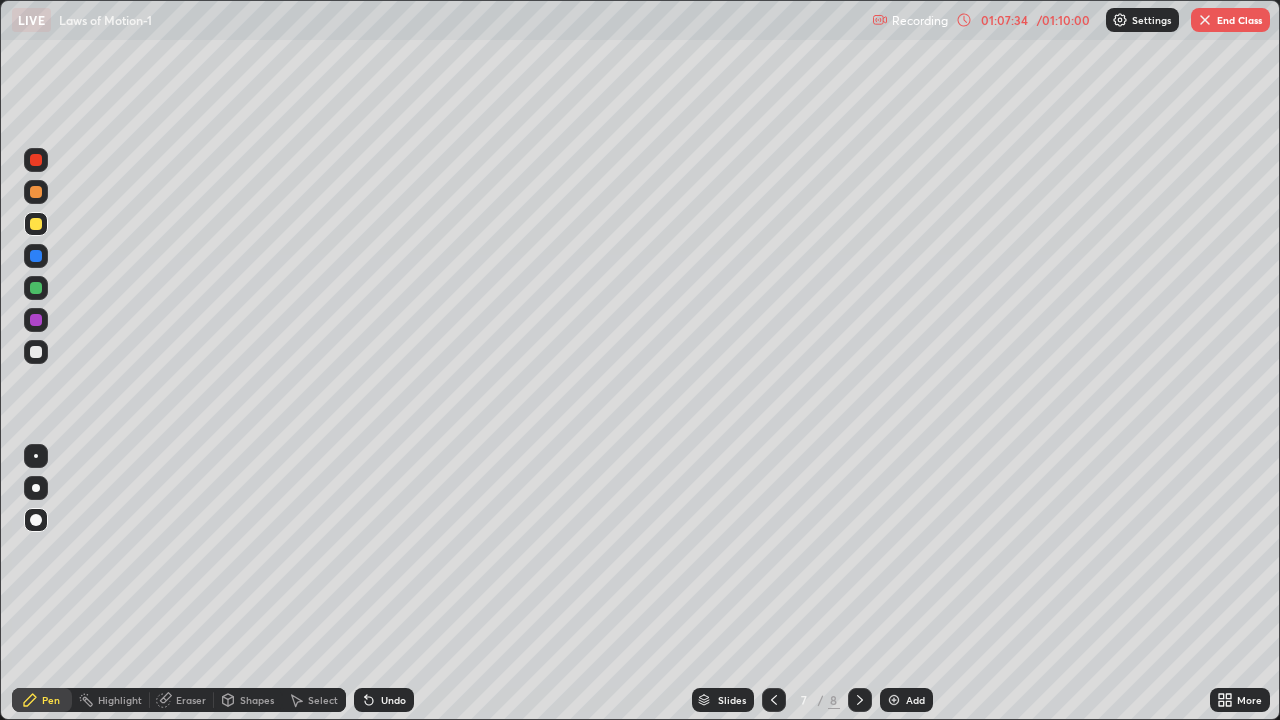 click at bounding box center (1205, 20) 